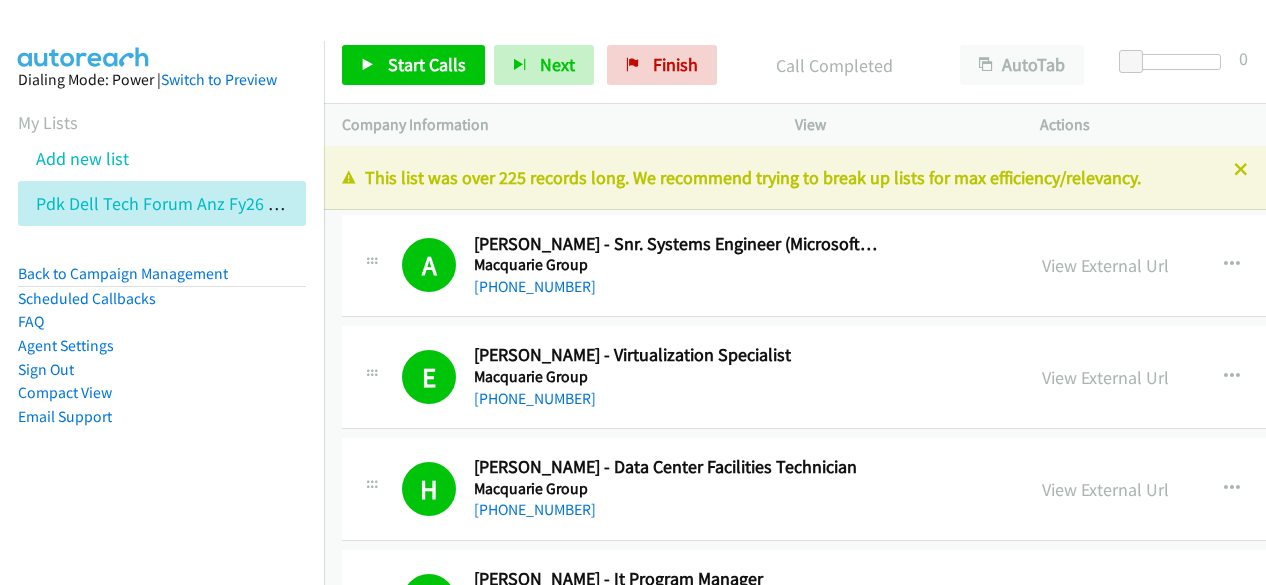 scroll, scrollTop: 0, scrollLeft: 0, axis: both 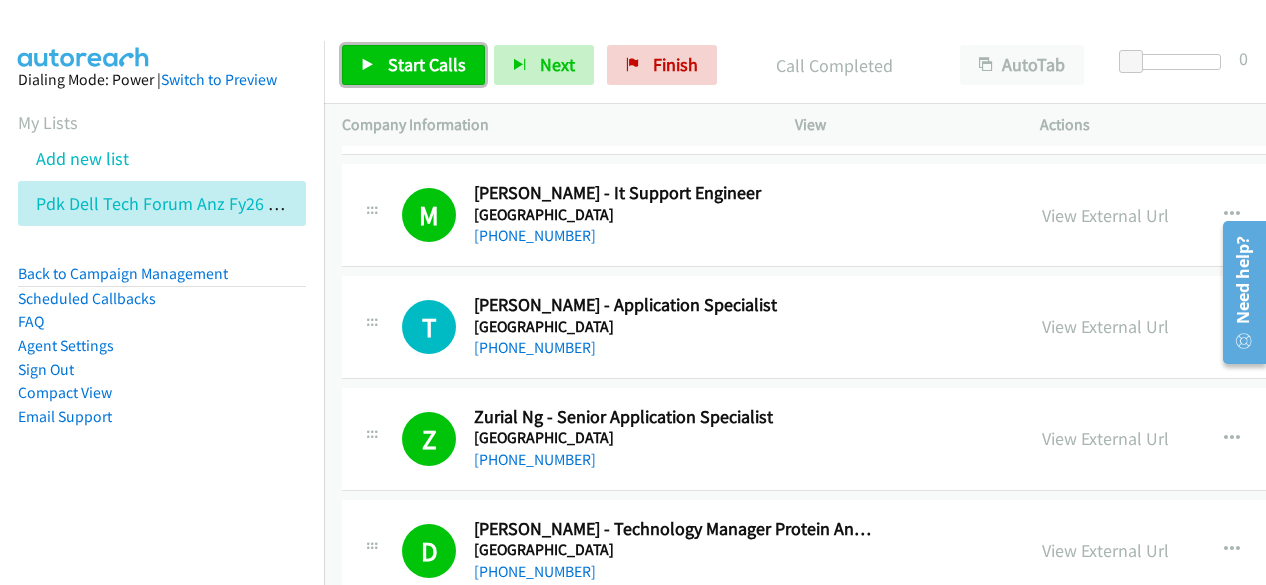 click on "Start Calls" at bounding box center [427, 64] 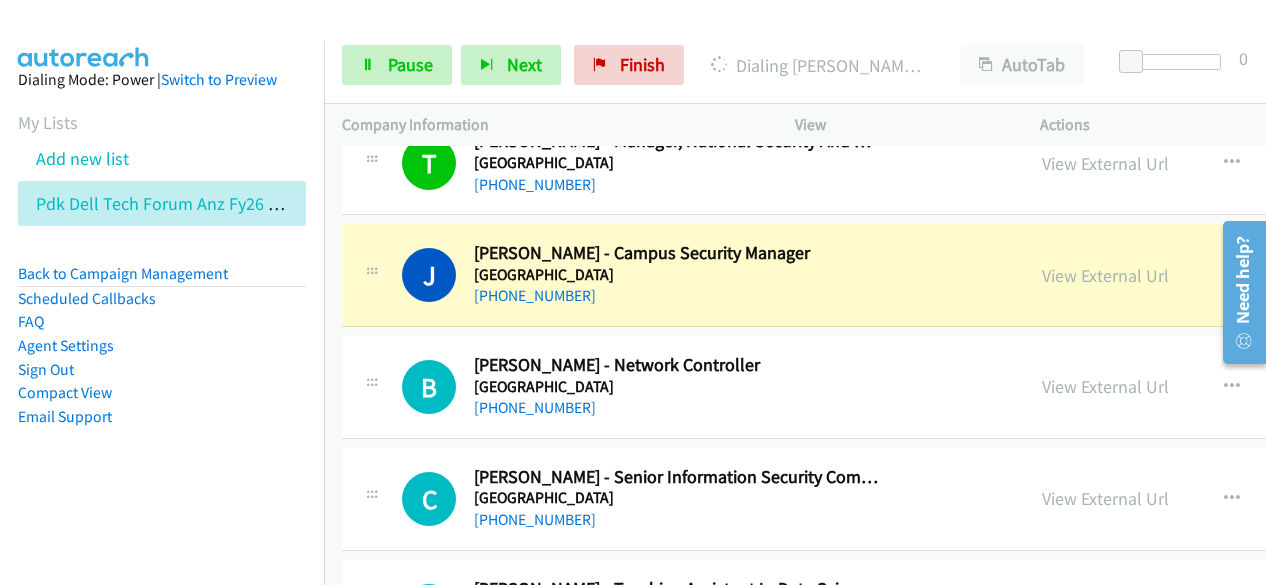 scroll, scrollTop: 6700, scrollLeft: 0, axis: vertical 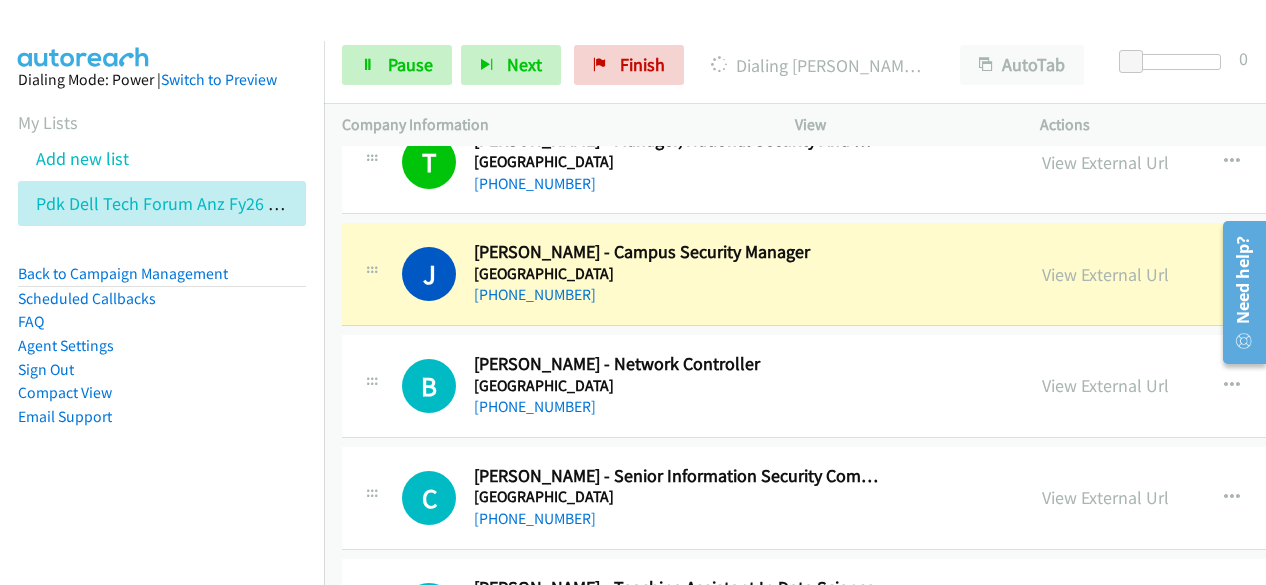 click on "[PHONE_NUMBER]" at bounding box center [676, 295] 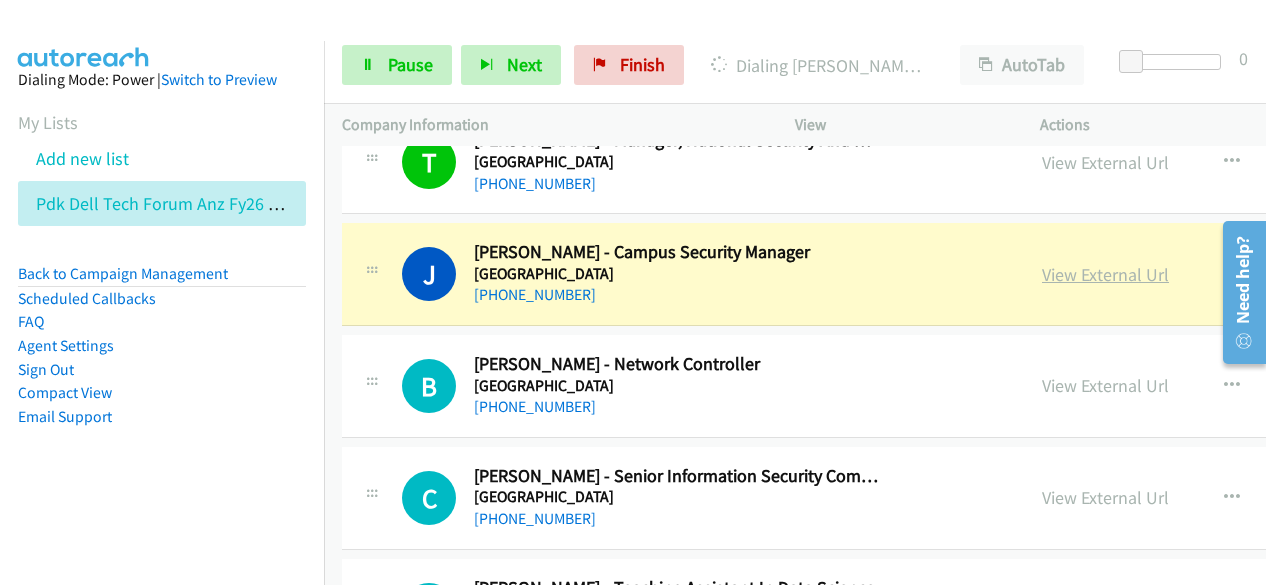 click on "View External Url" at bounding box center [1105, 274] 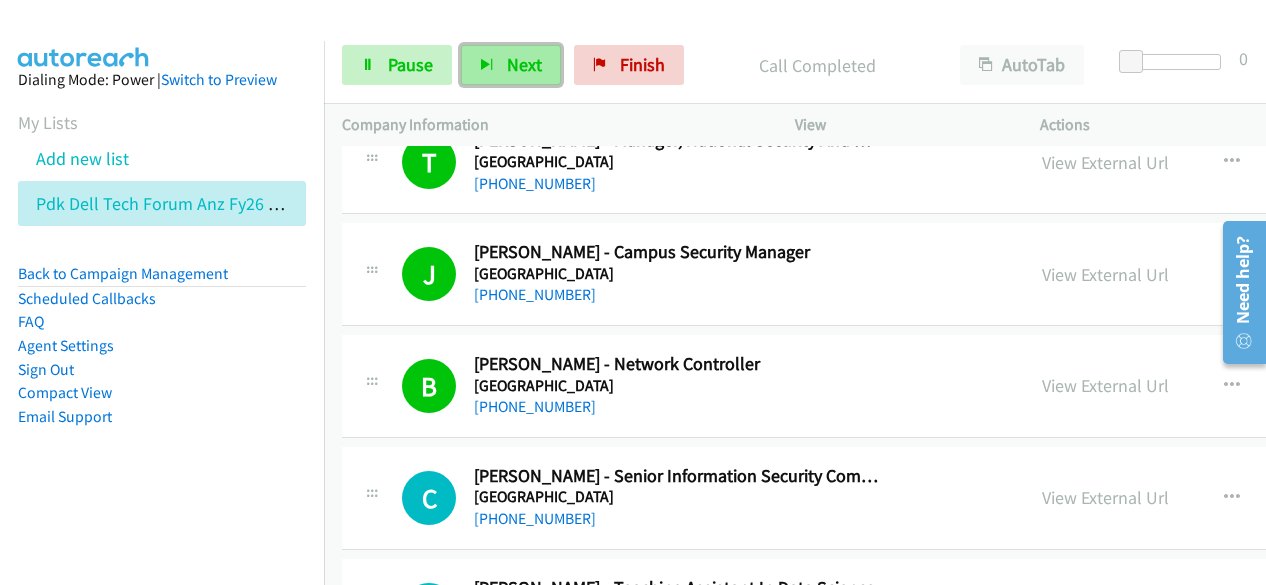 click on "Next" at bounding box center (511, 65) 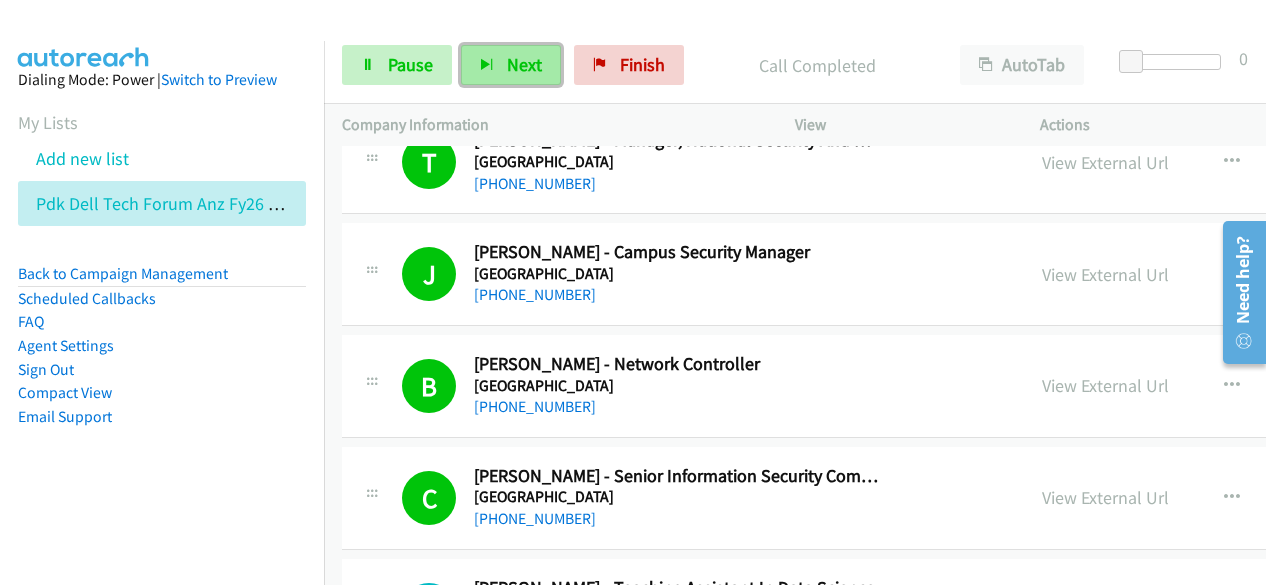 click on "Next" at bounding box center [524, 64] 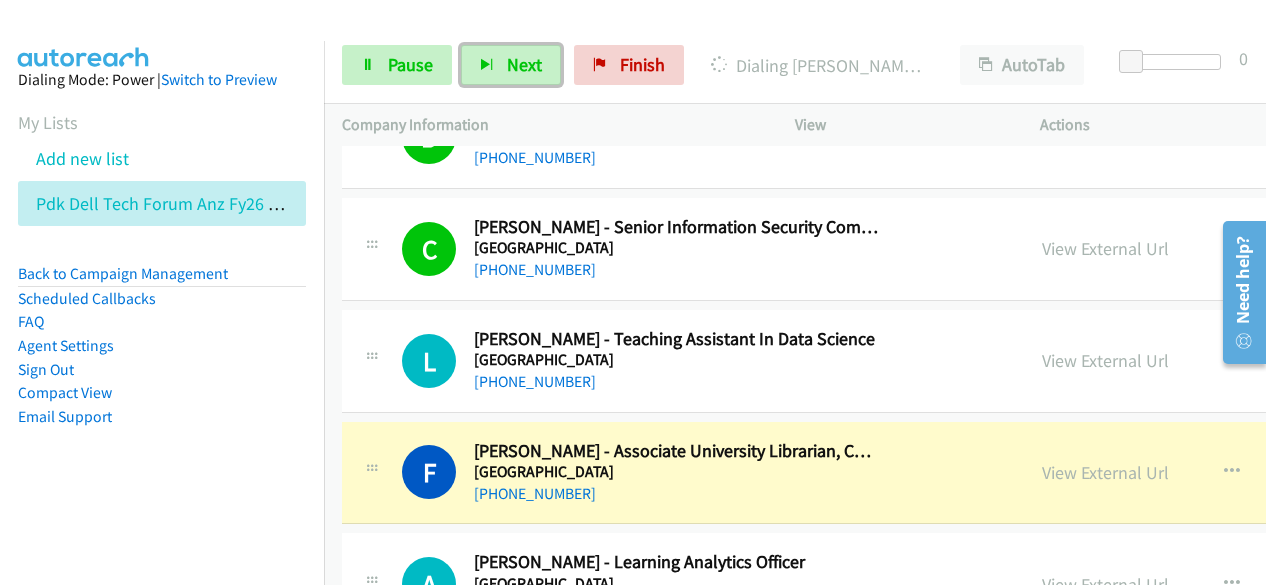 scroll, scrollTop: 7000, scrollLeft: 0, axis: vertical 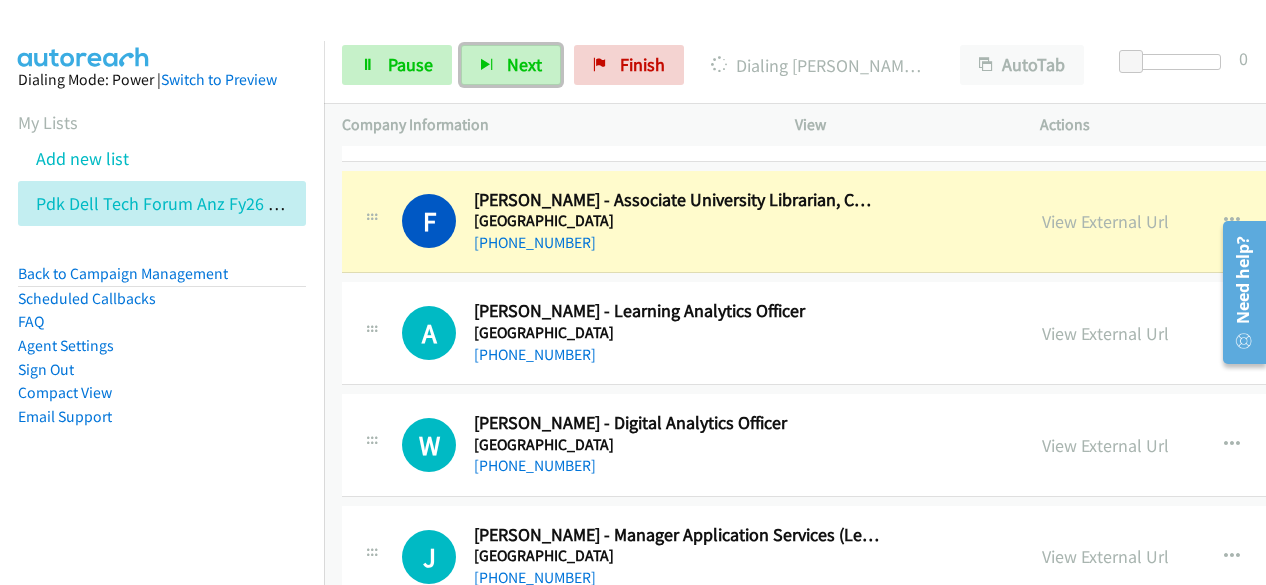 click on "[PHONE_NUMBER]" at bounding box center (676, 243) 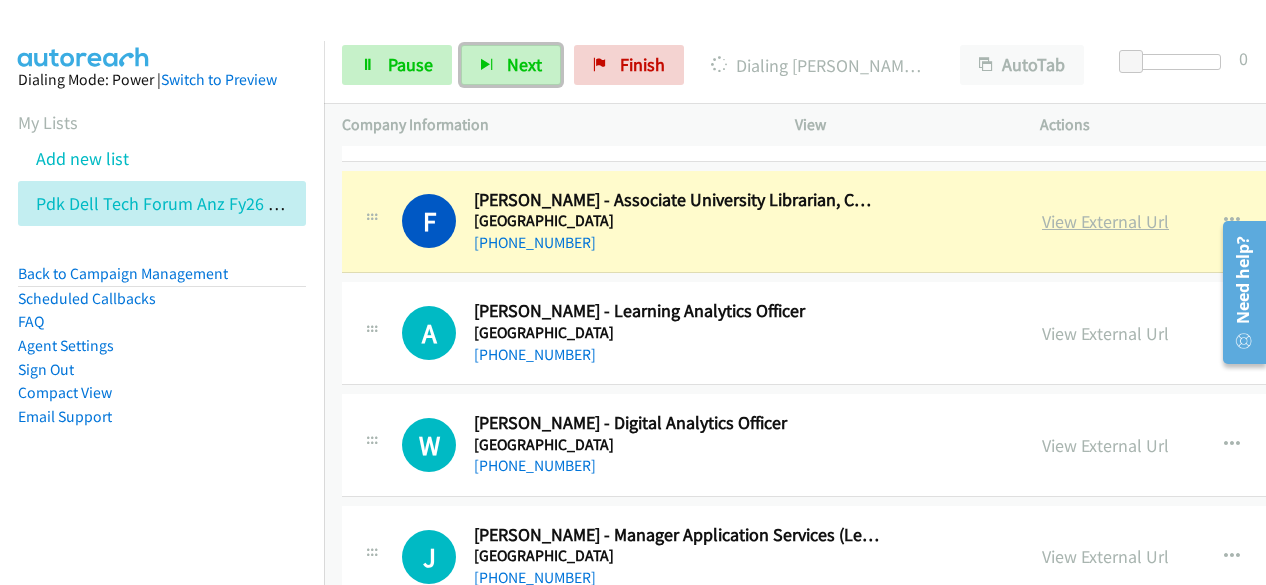click on "View External Url" at bounding box center (1105, 221) 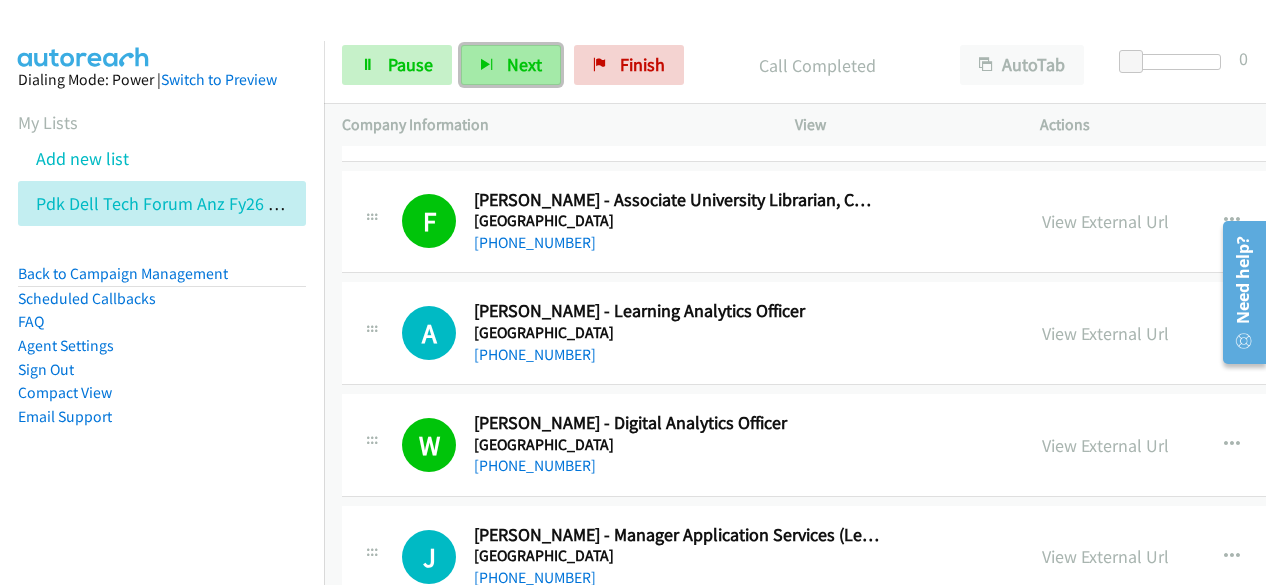 click on "Next" at bounding box center [524, 64] 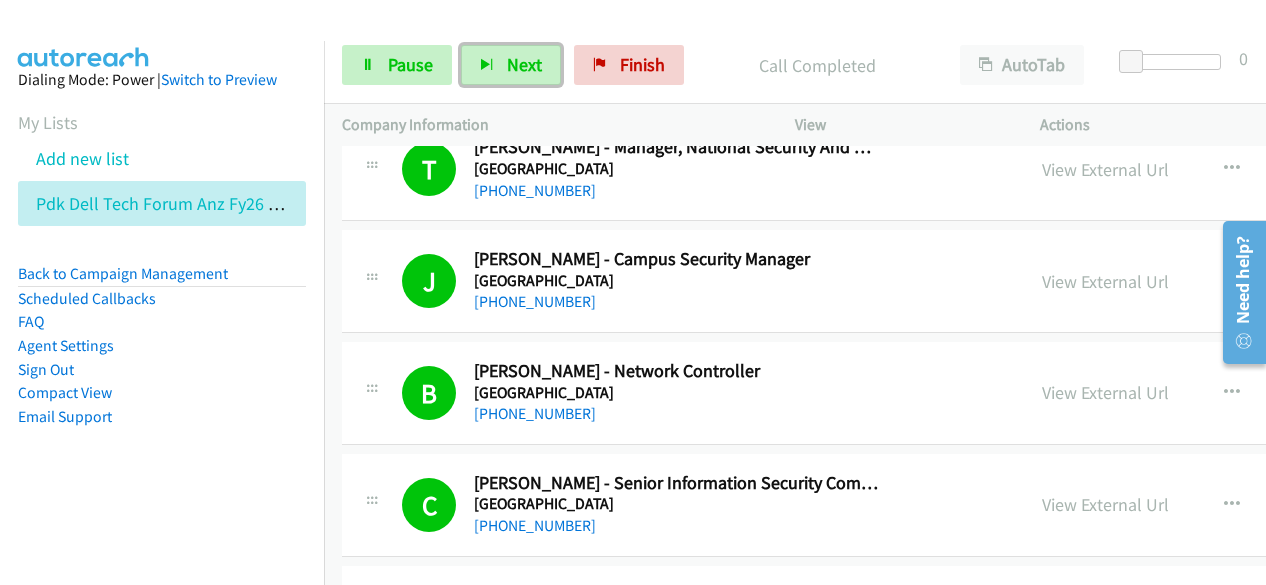 scroll, scrollTop: 6400, scrollLeft: 0, axis: vertical 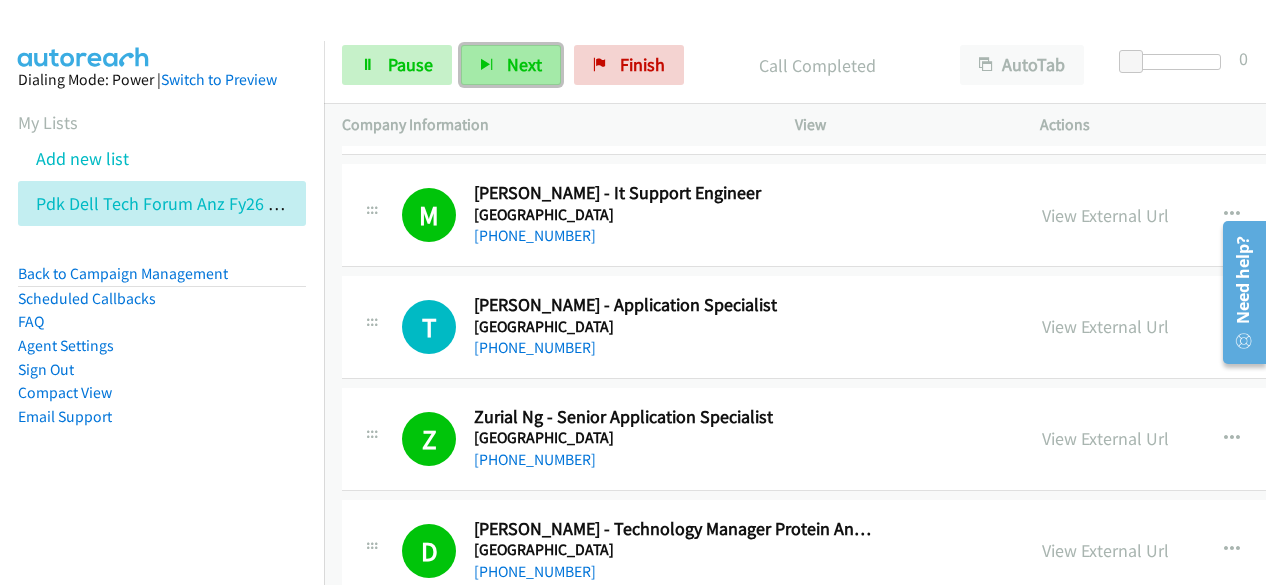 click on "Next" at bounding box center [524, 64] 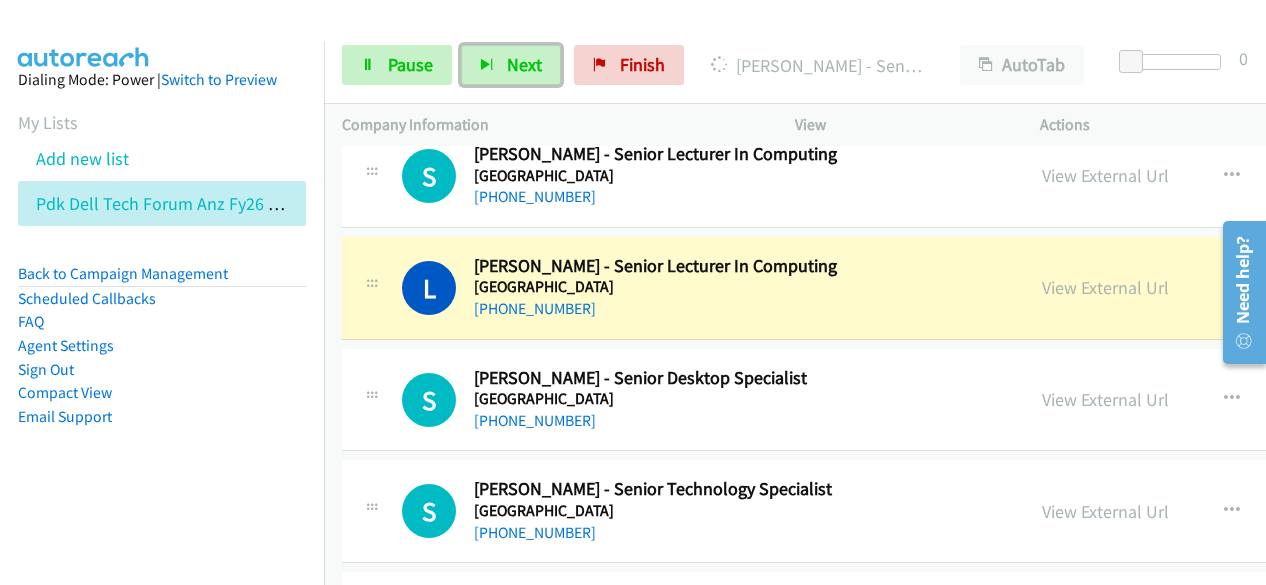 scroll, scrollTop: 8100, scrollLeft: 0, axis: vertical 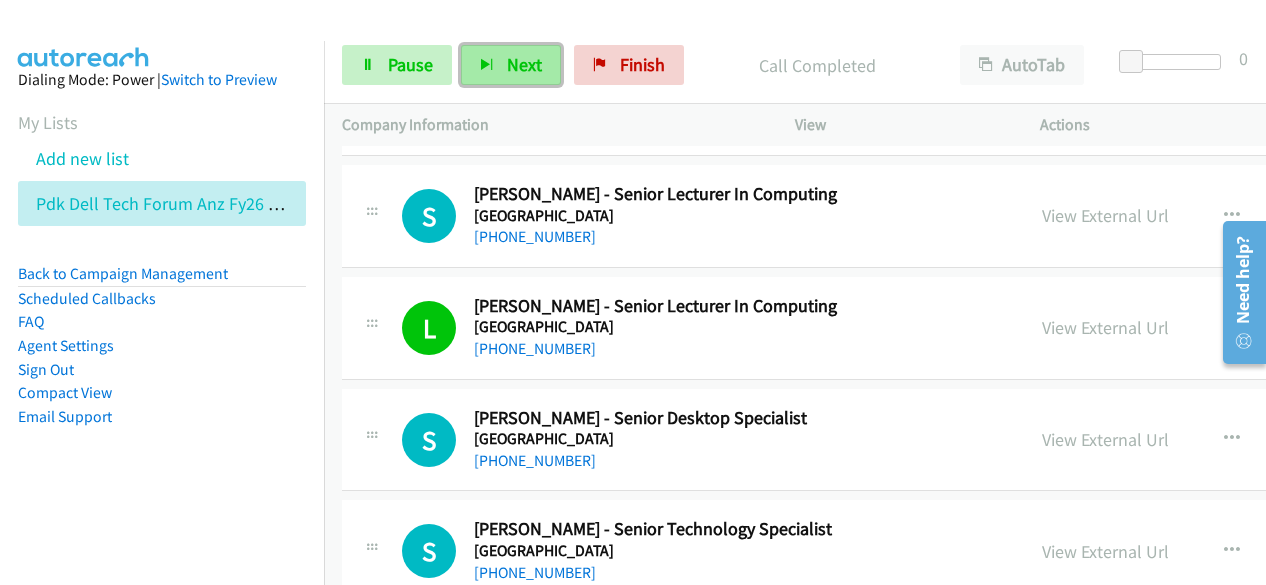 click on "Next" at bounding box center [524, 64] 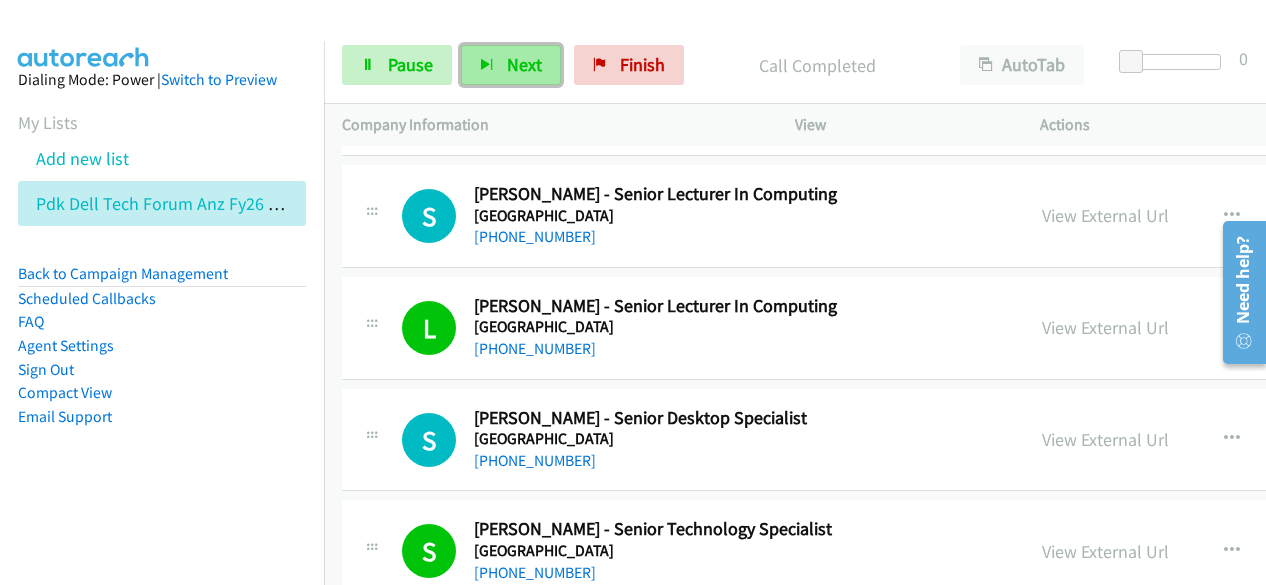 click on "Next" at bounding box center (524, 64) 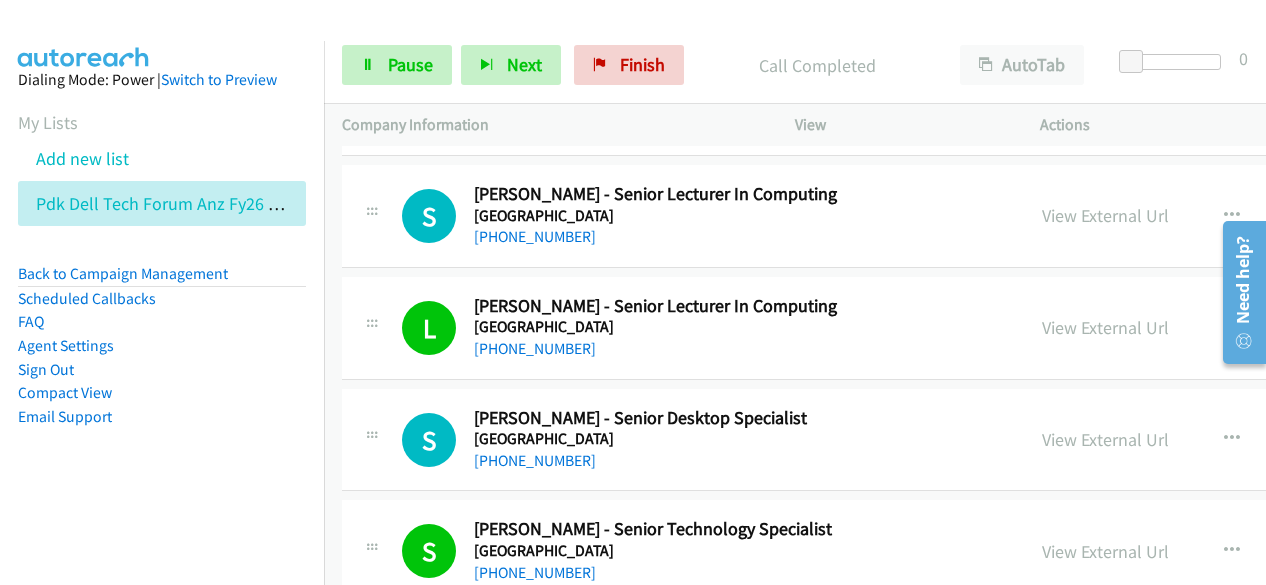 click on "Email Support" at bounding box center [162, 417] 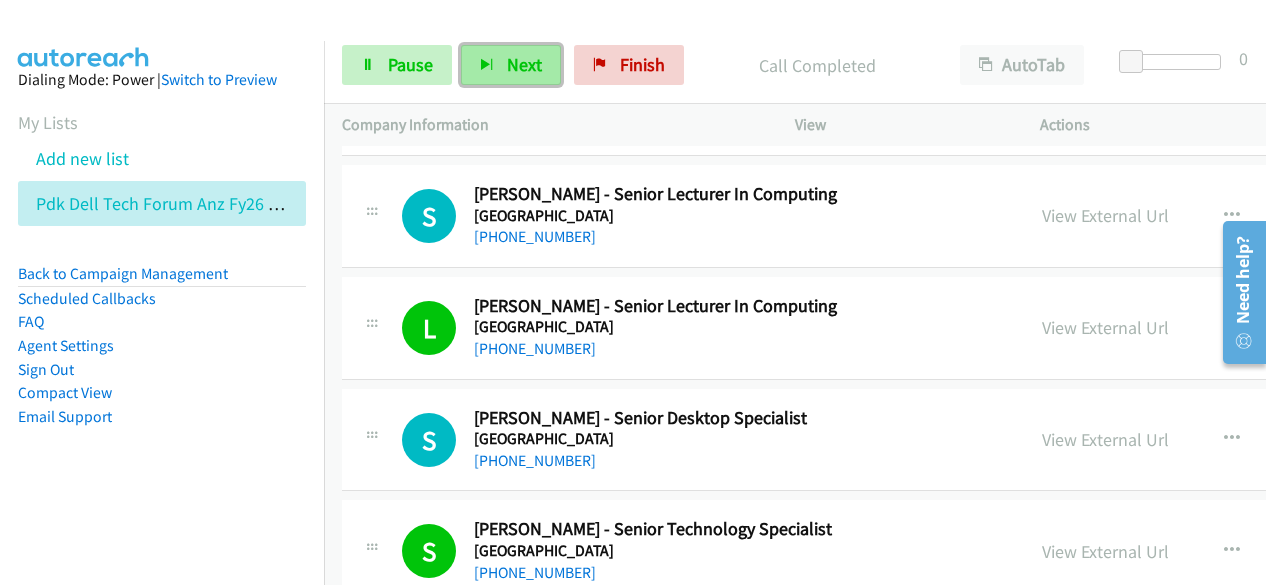 click on "Next" at bounding box center [511, 65] 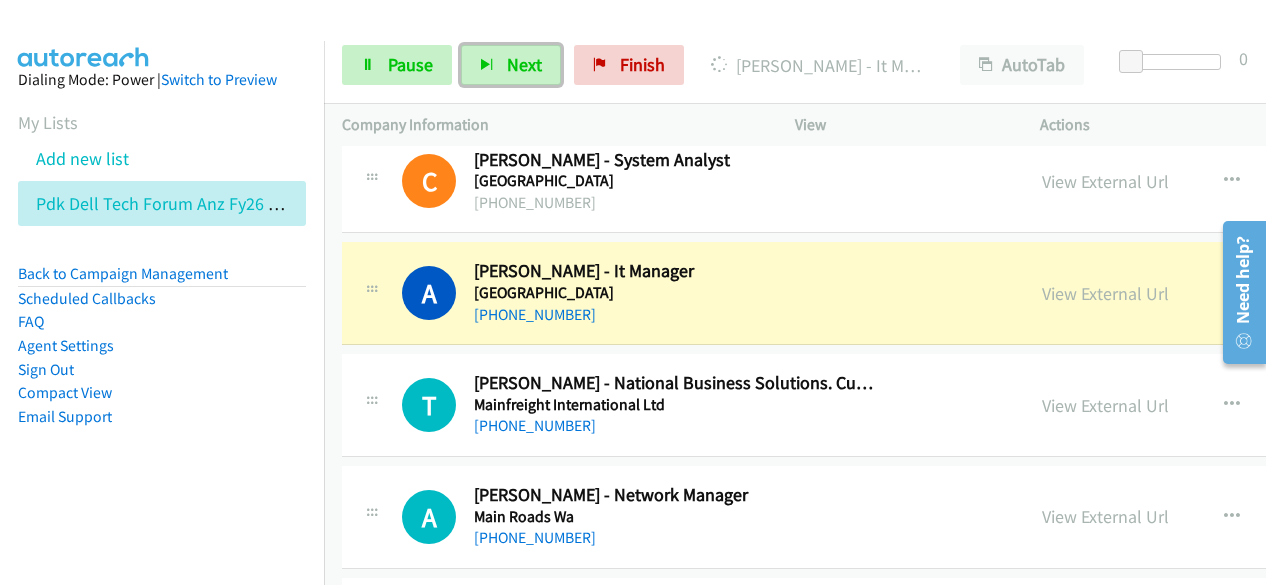 scroll, scrollTop: 9600, scrollLeft: 0, axis: vertical 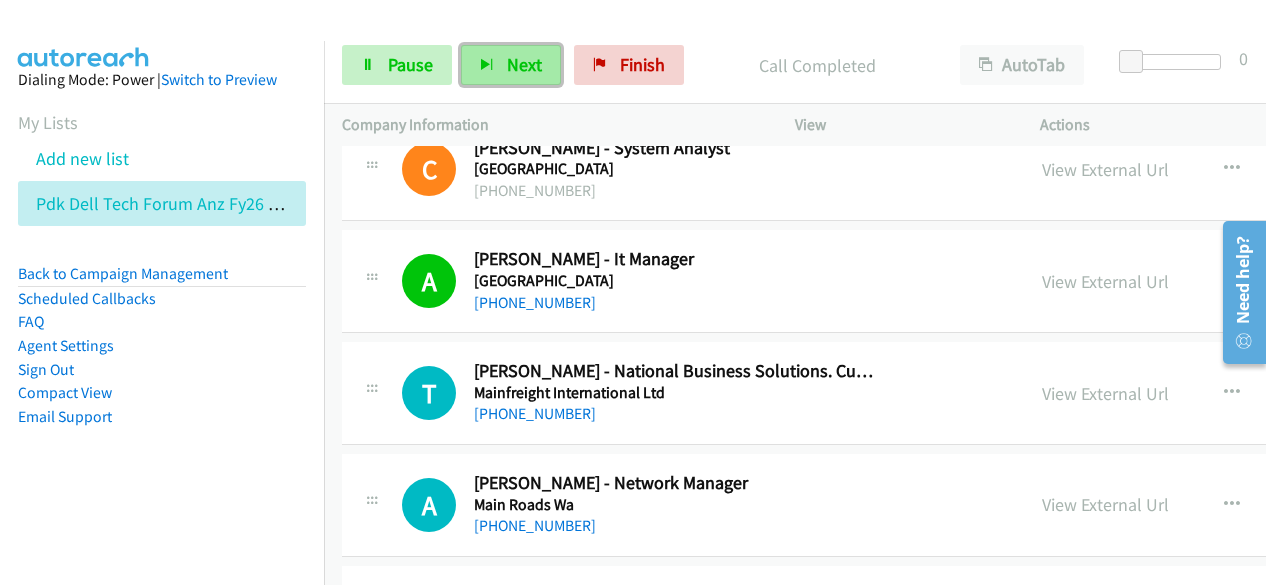 click on "Next" at bounding box center (511, 65) 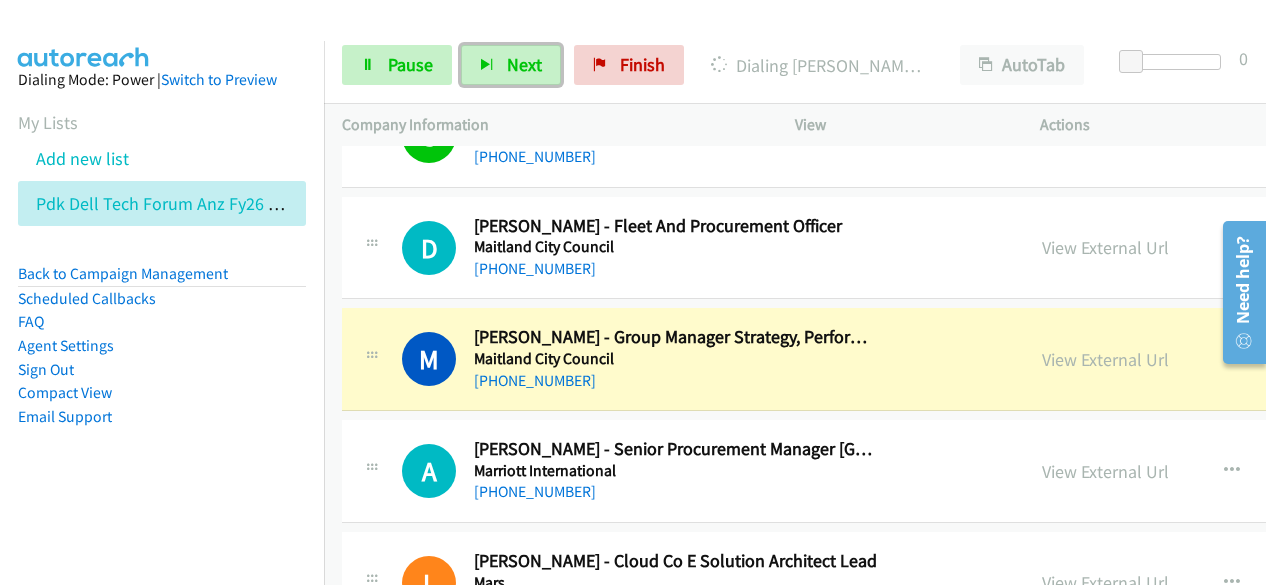 scroll, scrollTop: 10100, scrollLeft: 0, axis: vertical 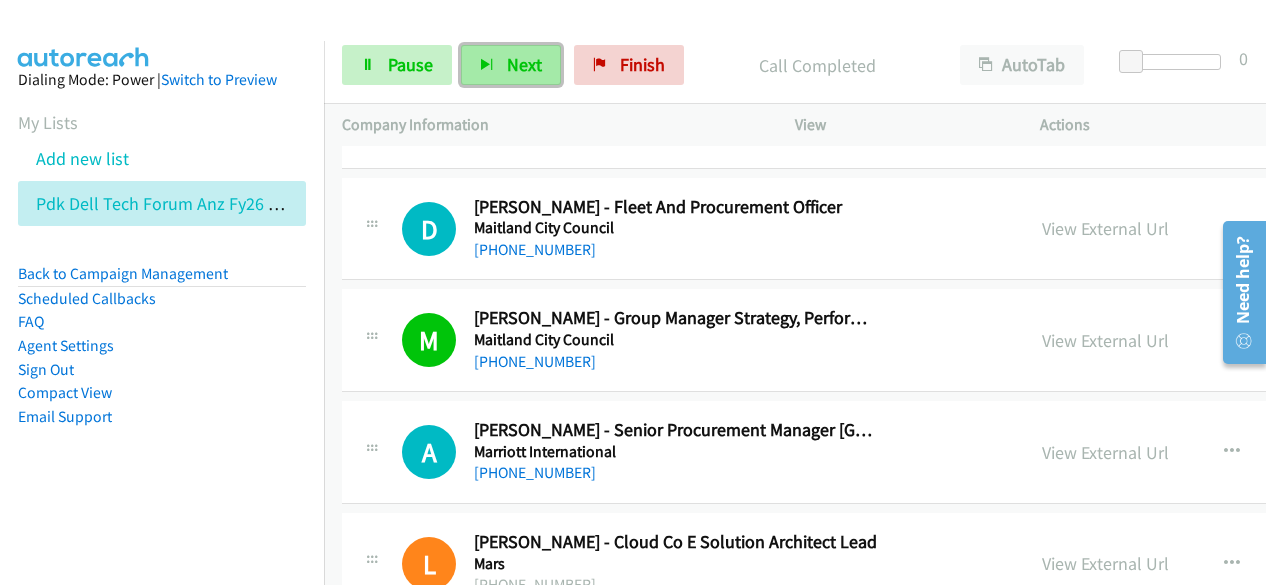 click on "Next" at bounding box center (524, 64) 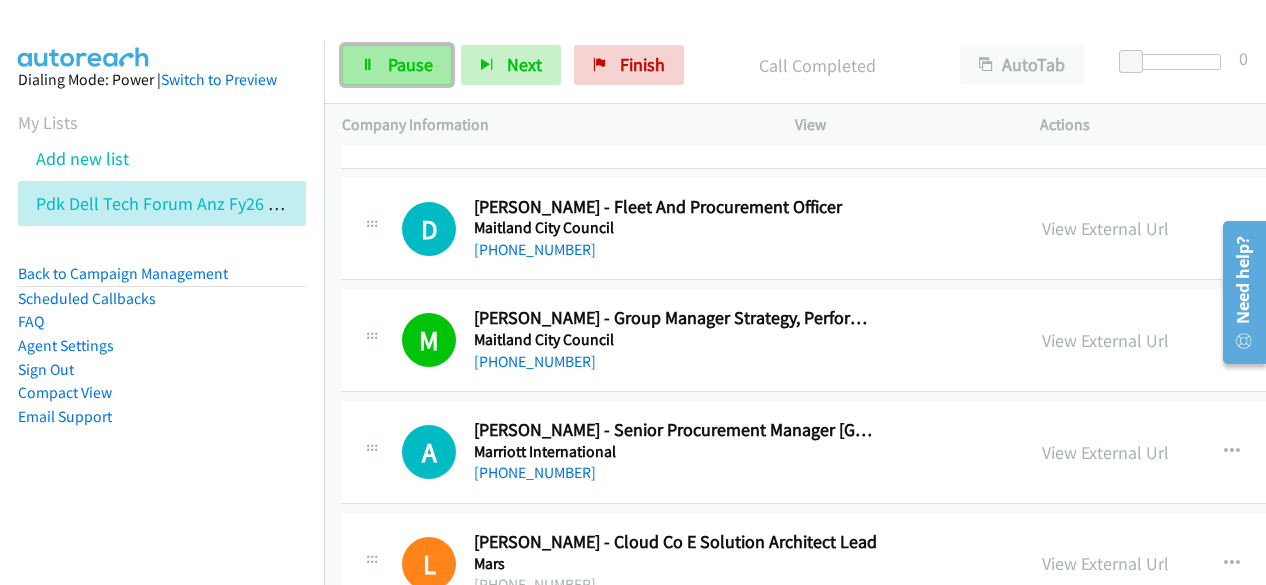 click on "Pause" at bounding box center (410, 64) 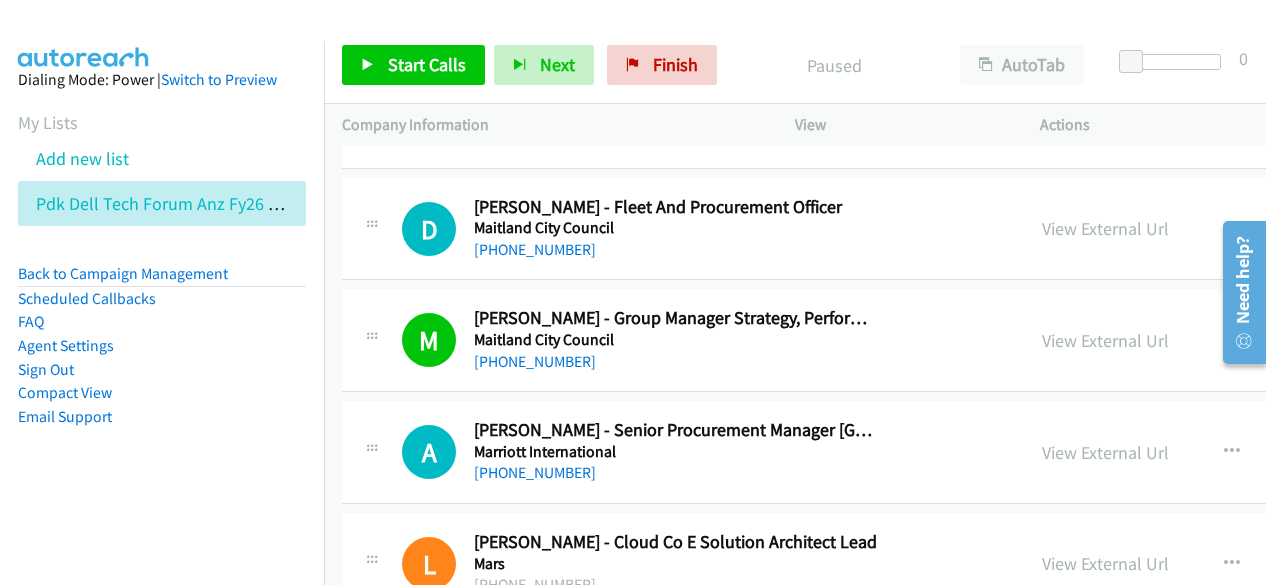 click on "Dialing Mode: Power
|
Switch to Preview
My Lists
Add new list
Pdk Dell Tech Forum Anz Fy26 Q3 [GEOGRAPHIC_DATA] In Person [DATE]   Enterprise
Back to Campaign Management
Scheduled Callbacks
FAQ
Agent Settings
Sign Out
Compact View
Email Support" at bounding box center [162, 280] 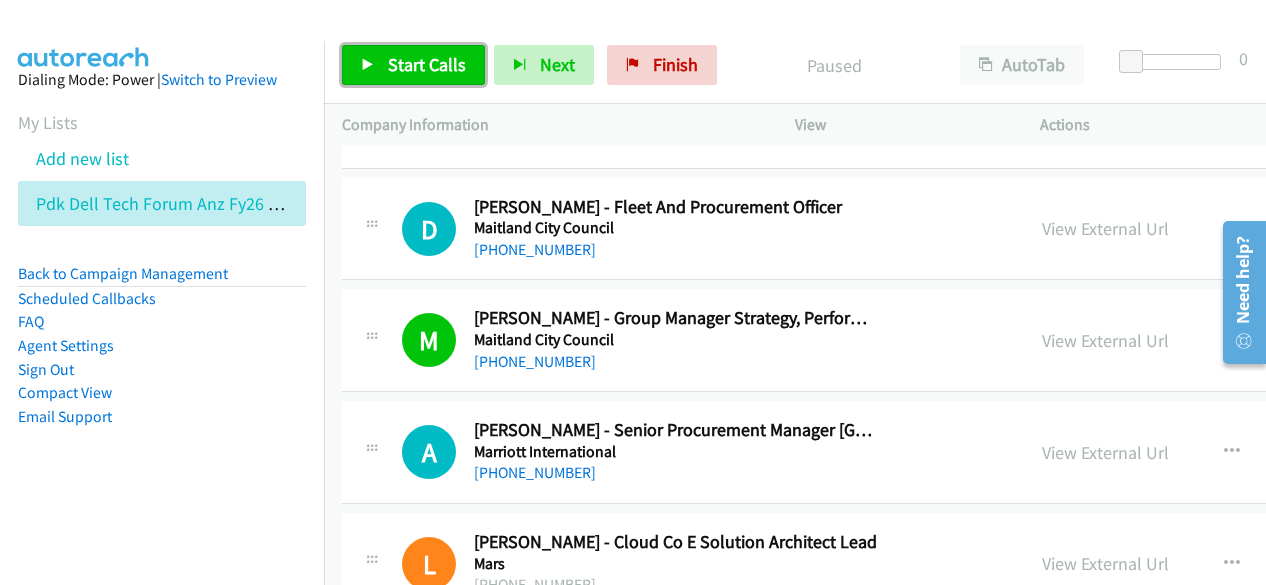 click on "Start Calls" at bounding box center (413, 65) 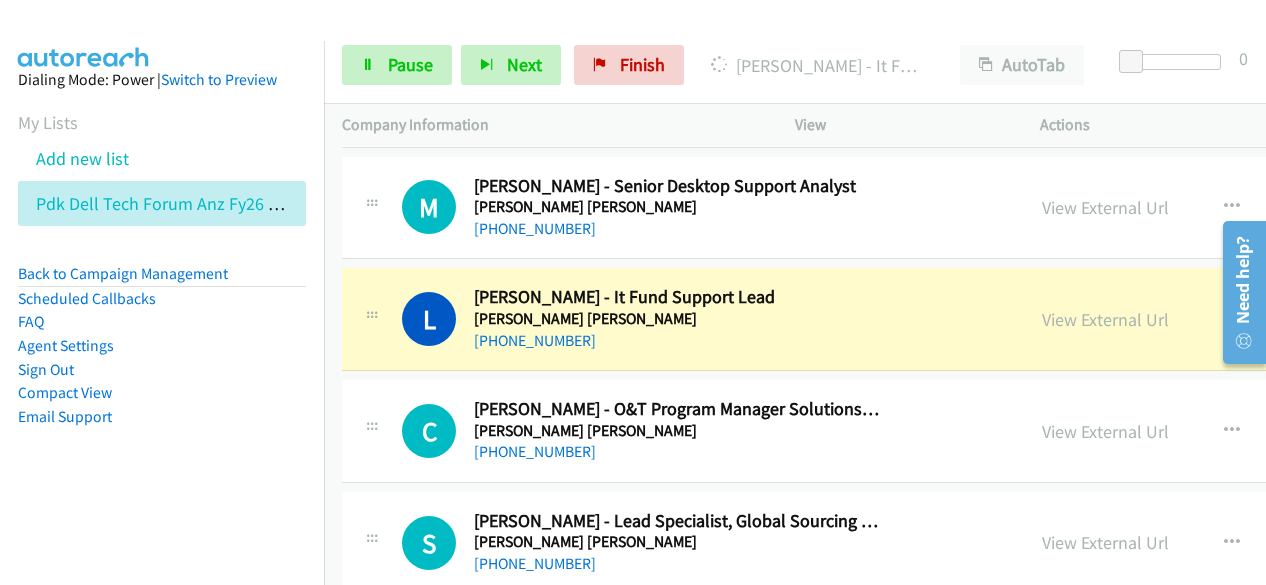 scroll, scrollTop: 10800, scrollLeft: 0, axis: vertical 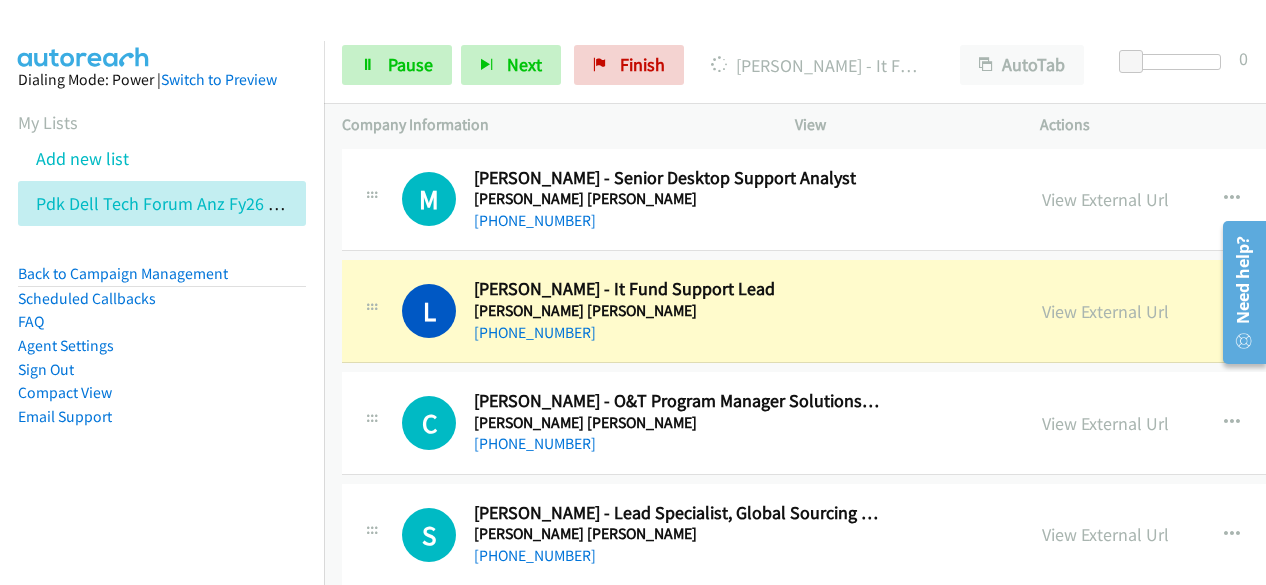 click on "Dialing Mode: Power
|
Switch to Preview
My Lists
Add new list
Pdk Dell Tech Forum Anz Fy26 Q3 [GEOGRAPHIC_DATA] In Person [DATE]   Enterprise
Back to Campaign Management
Scheduled Callbacks
FAQ
Agent Settings
Sign Out
Compact View
Email Support" at bounding box center (162, 280) 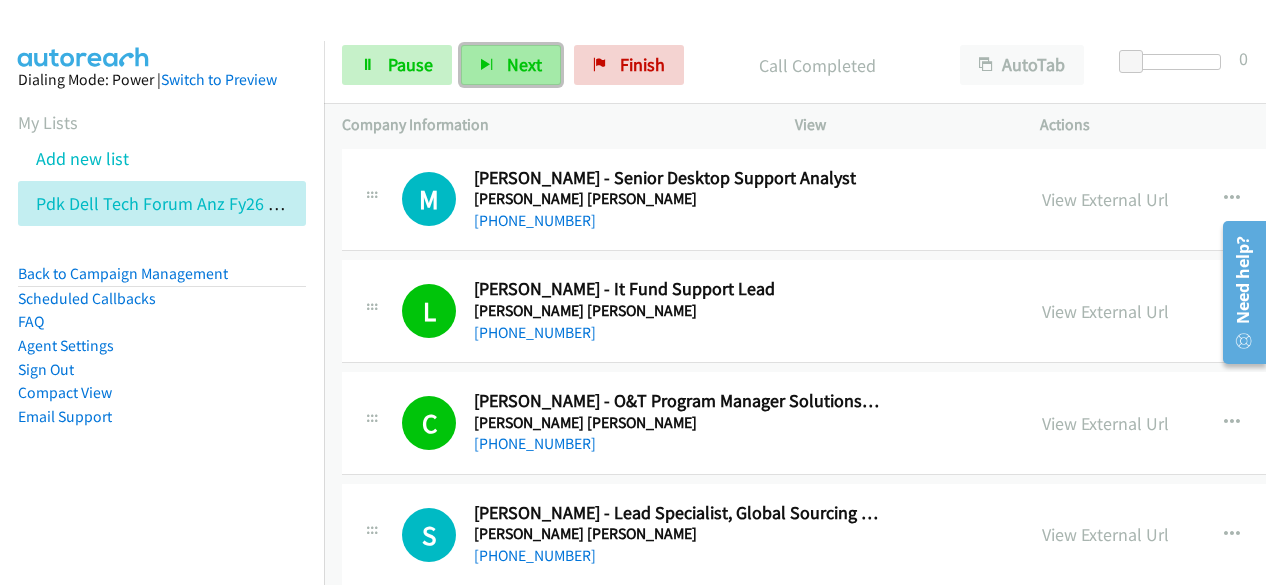click on "Next" at bounding box center (524, 64) 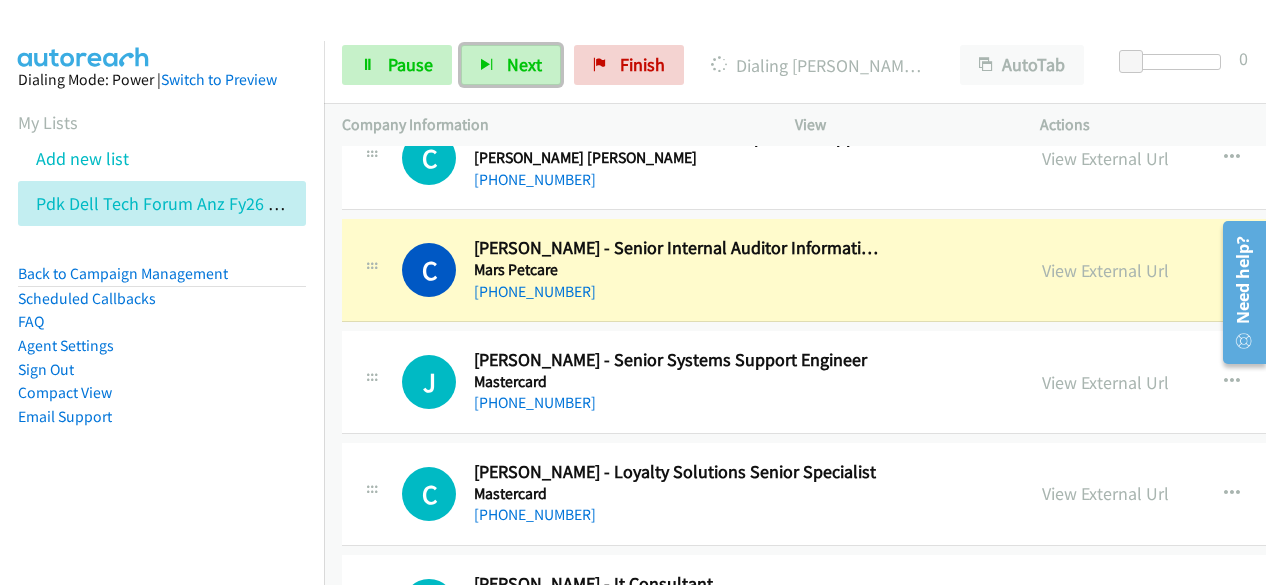 scroll, scrollTop: 11200, scrollLeft: 0, axis: vertical 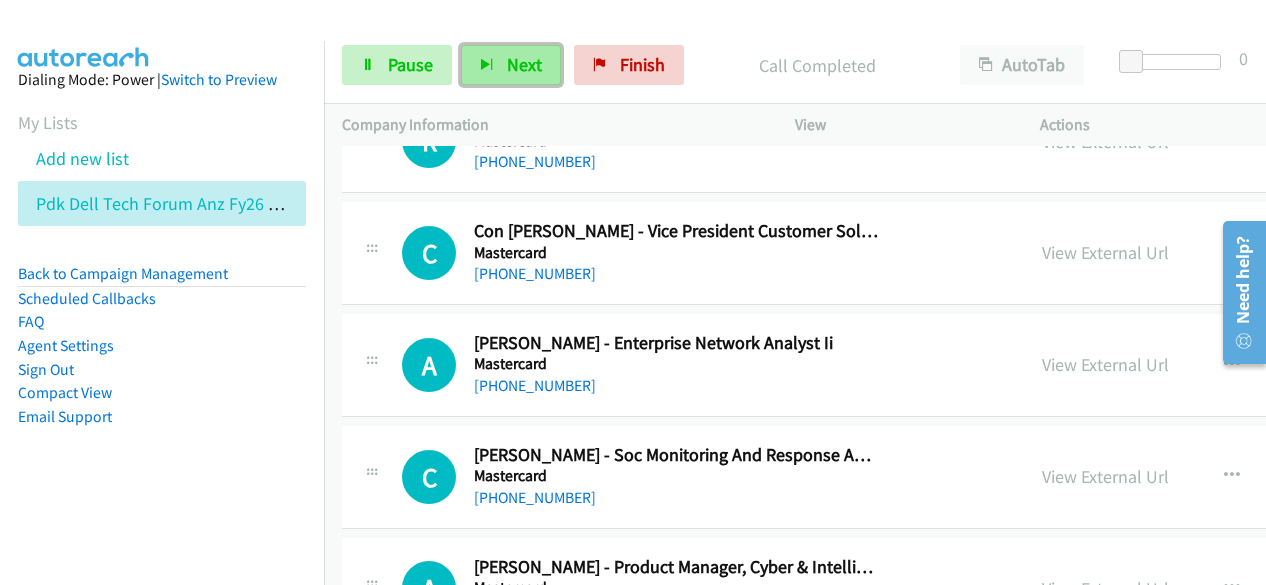 click on "Next" at bounding box center (524, 64) 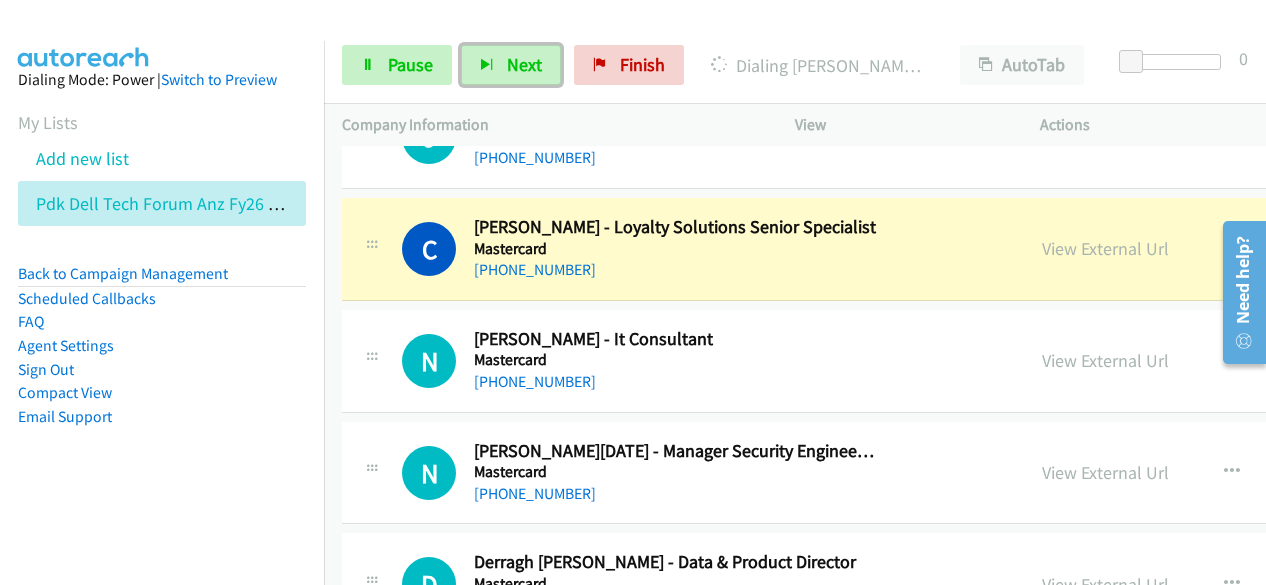 scroll, scrollTop: 11600, scrollLeft: 0, axis: vertical 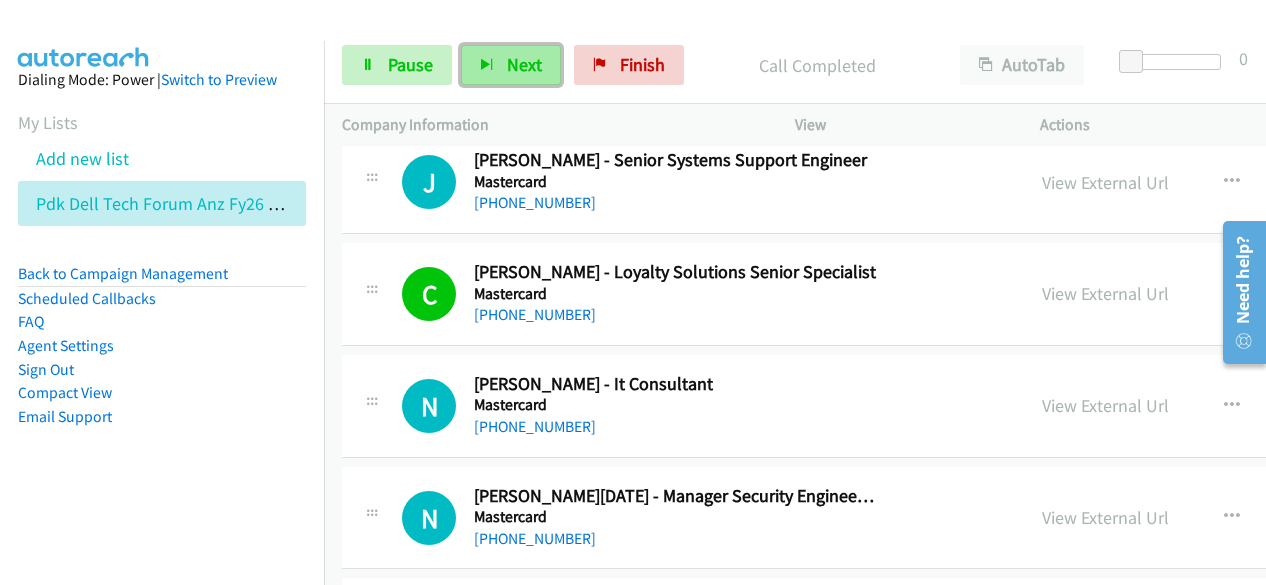 click on "Next" at bounding box center (524, 64) 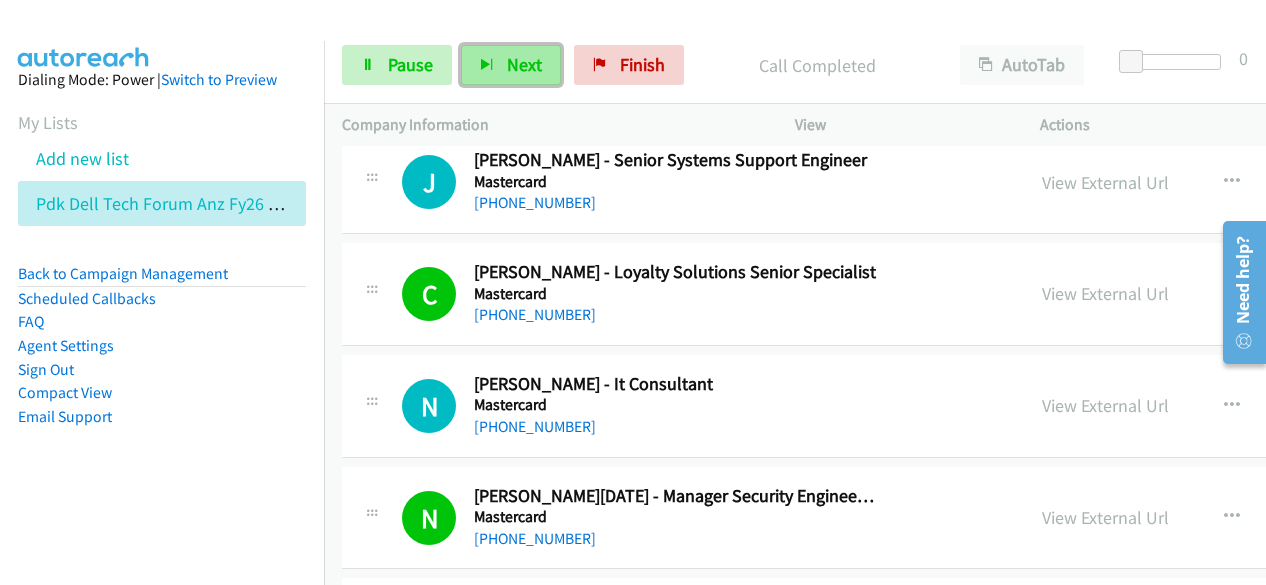 click on "Next" at bounding box center (524, 64) 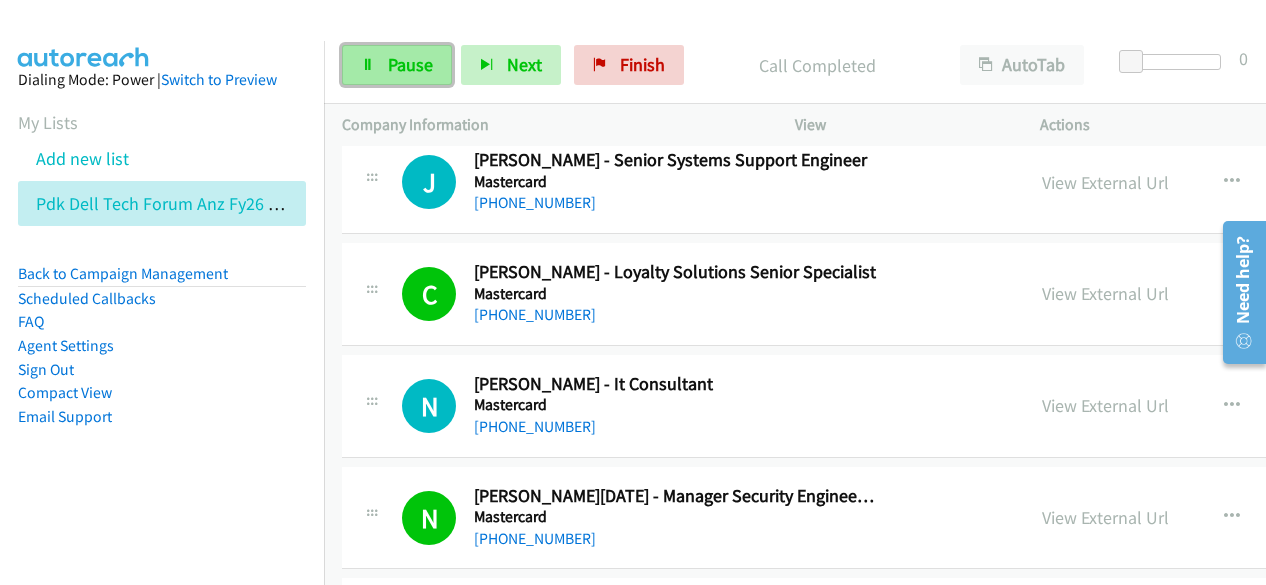 click on "Pause" at bounding box center (410, 64) 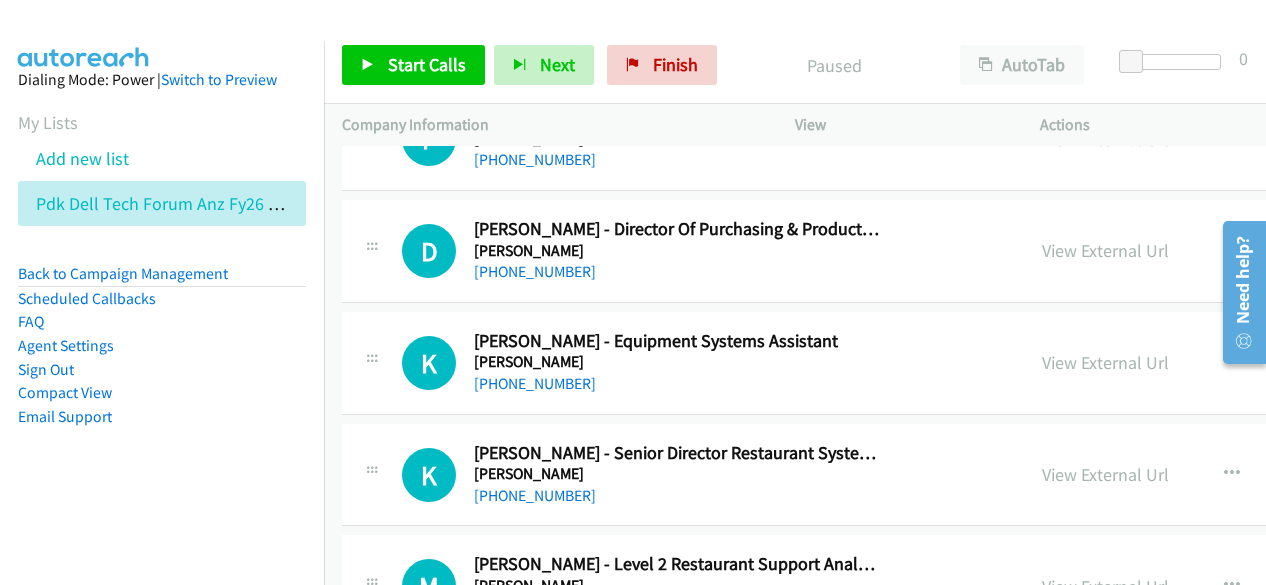 scroll, scrollTop: 13300, scrollLeft: 0, axis: vertical 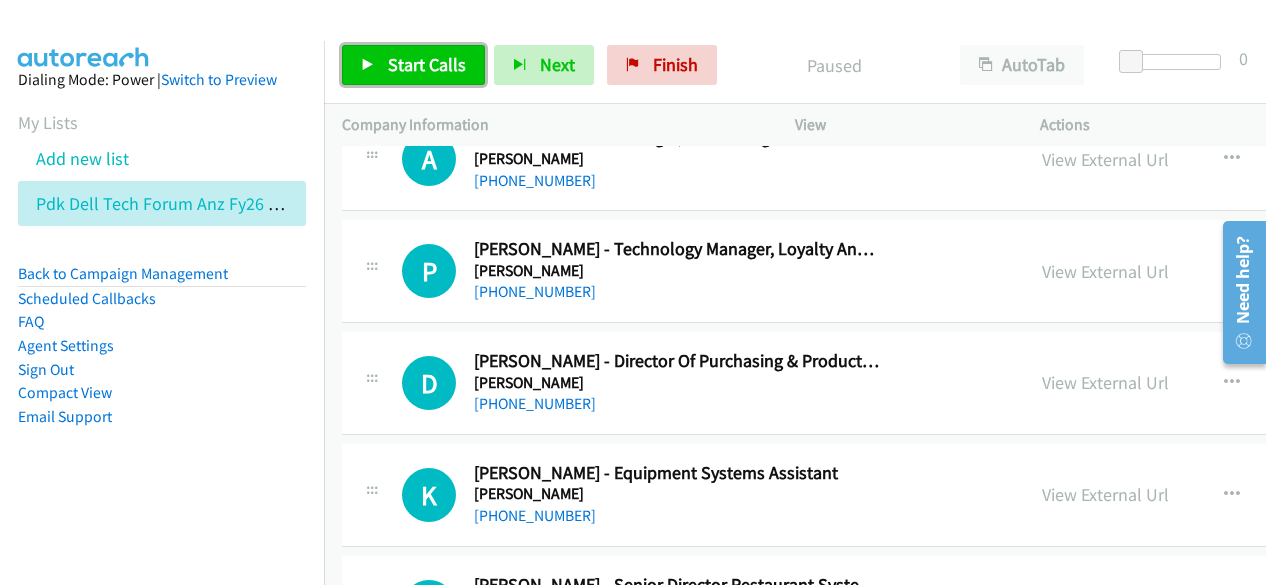 click on "Start Calls" at bounding box center (427, 64) 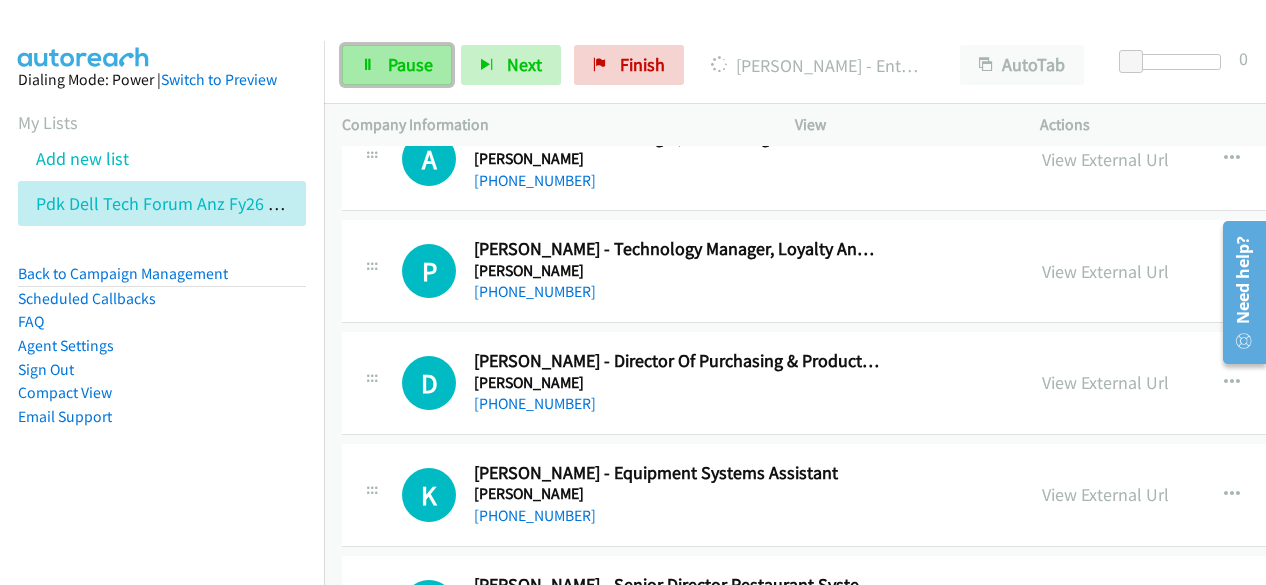 click on "Pause" at bounding box center [410, 64] 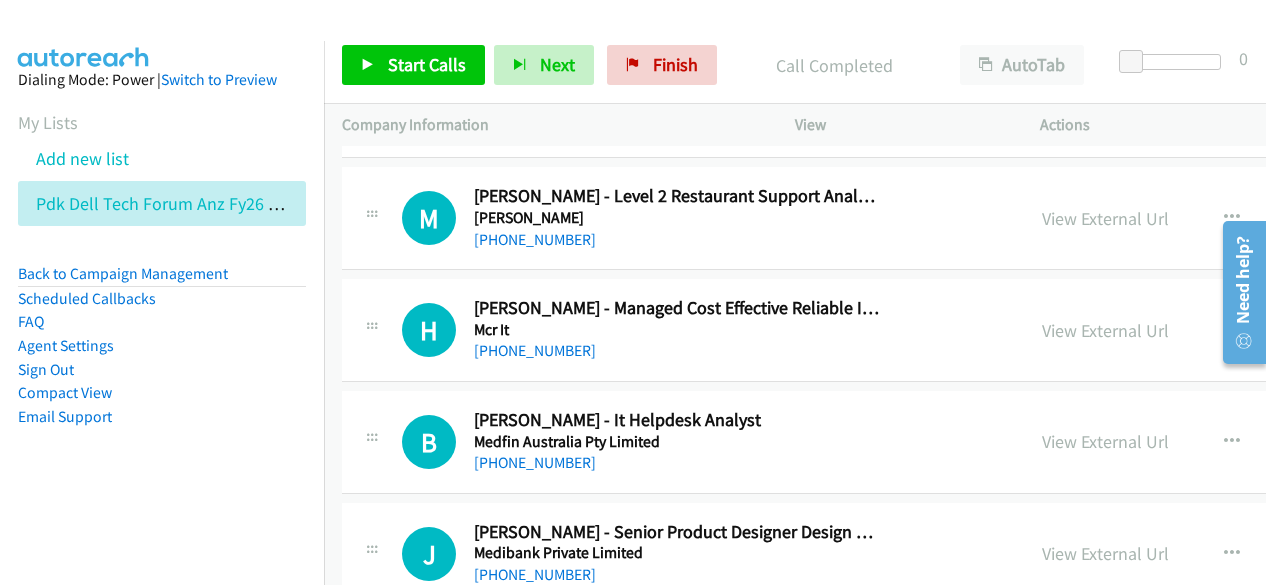 scroll, scrollTop: 13900, scrollLeft: 0, axis: vertical 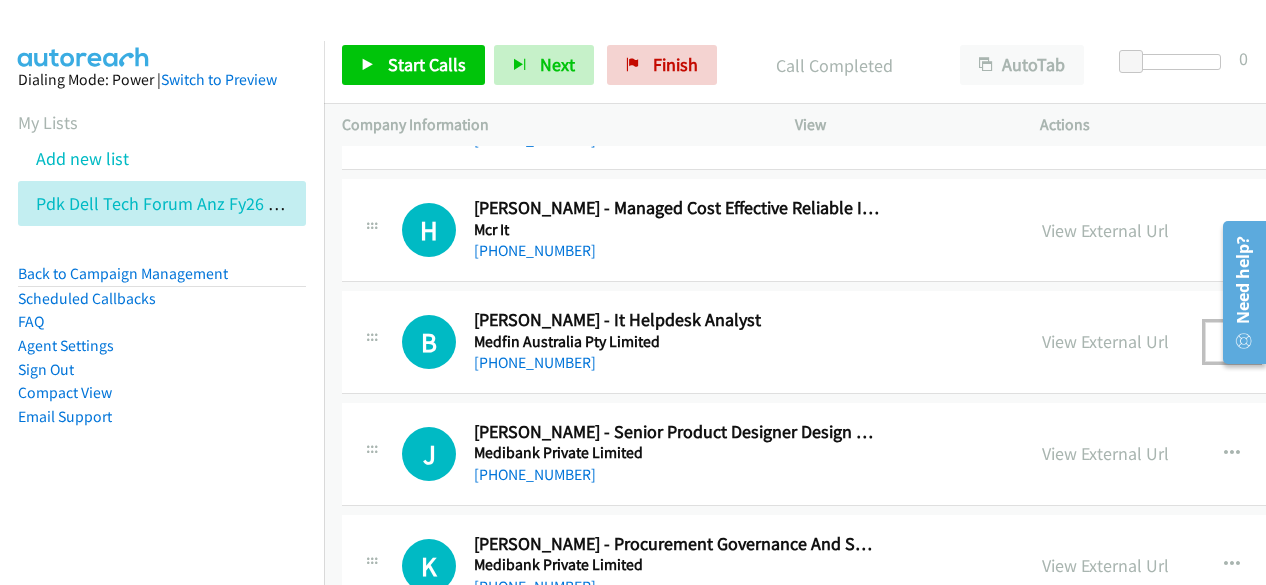 click at bounding box center [1232, 342] 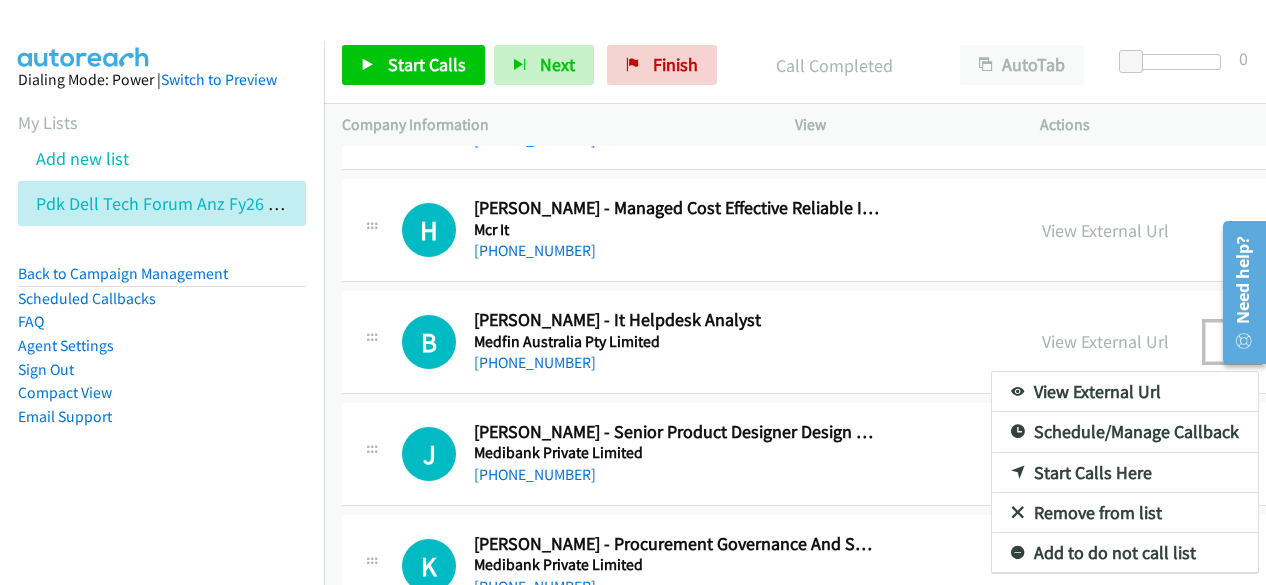 click on "Start Calls Here" at bounding box center [1125, 473] 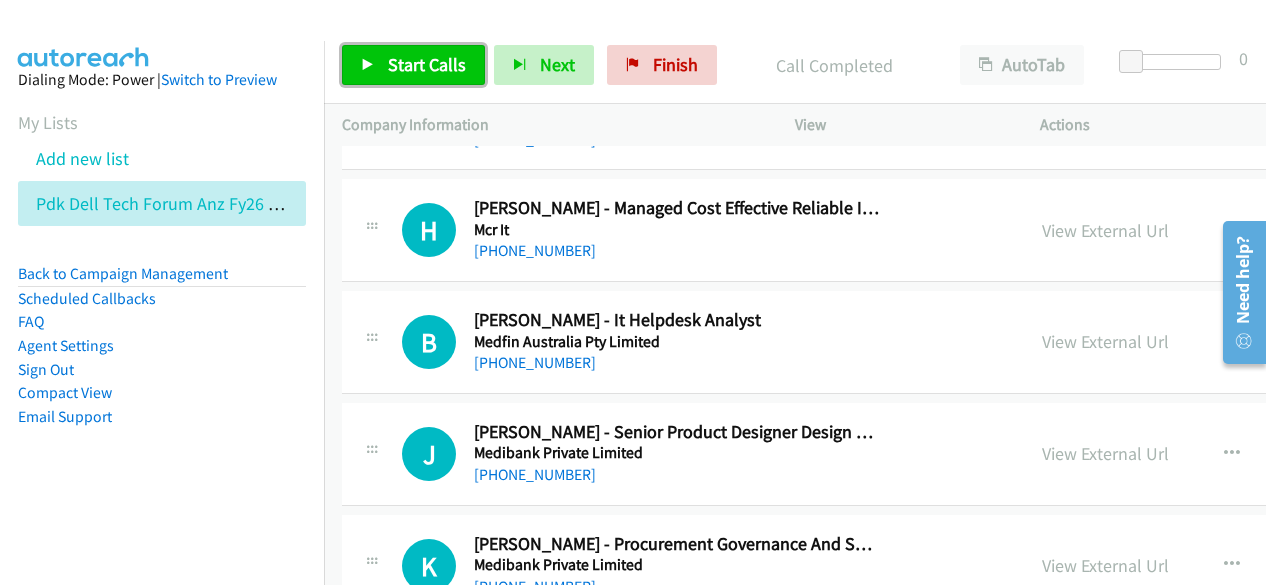 click on "Start Calls" at bounding box center [427, 64] 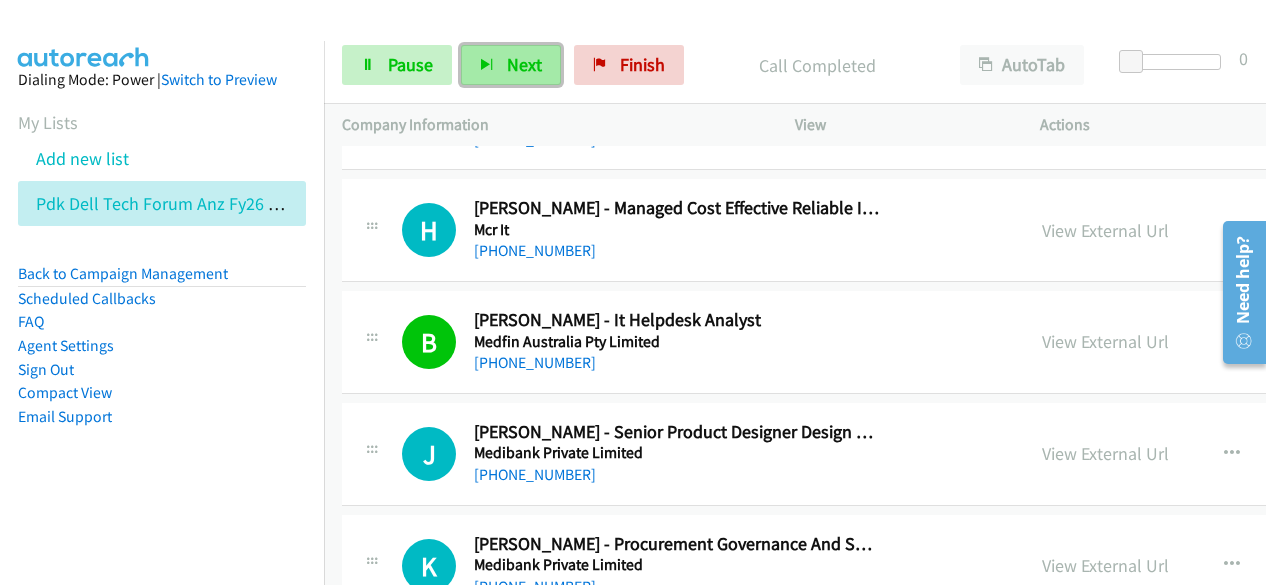 click on "Next" at bounding box center (511, 65) 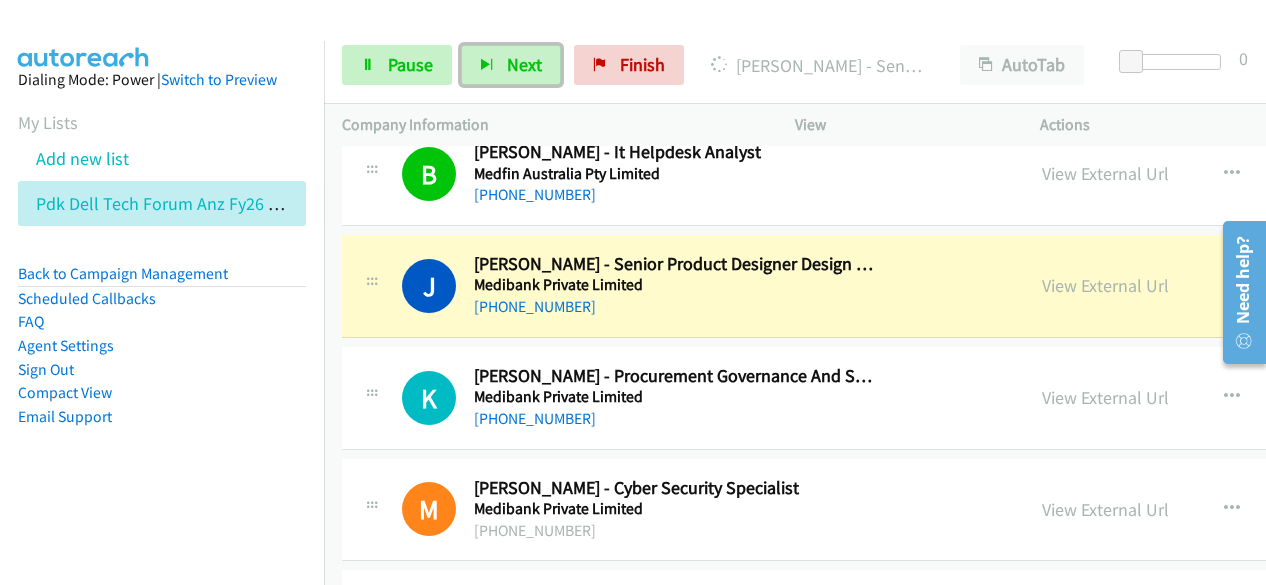 scroll, scrollTop: 14100, scrollLeft: 0, axis: vertical 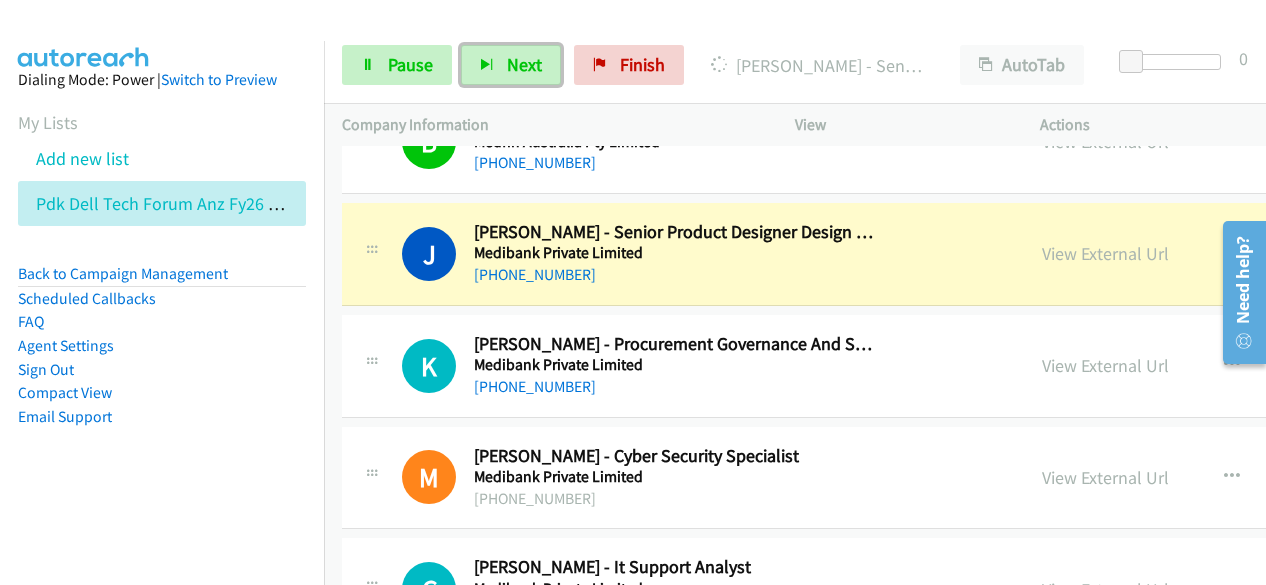 click on "[PHONE_NUMBER]" at bounding box center [676, 275] 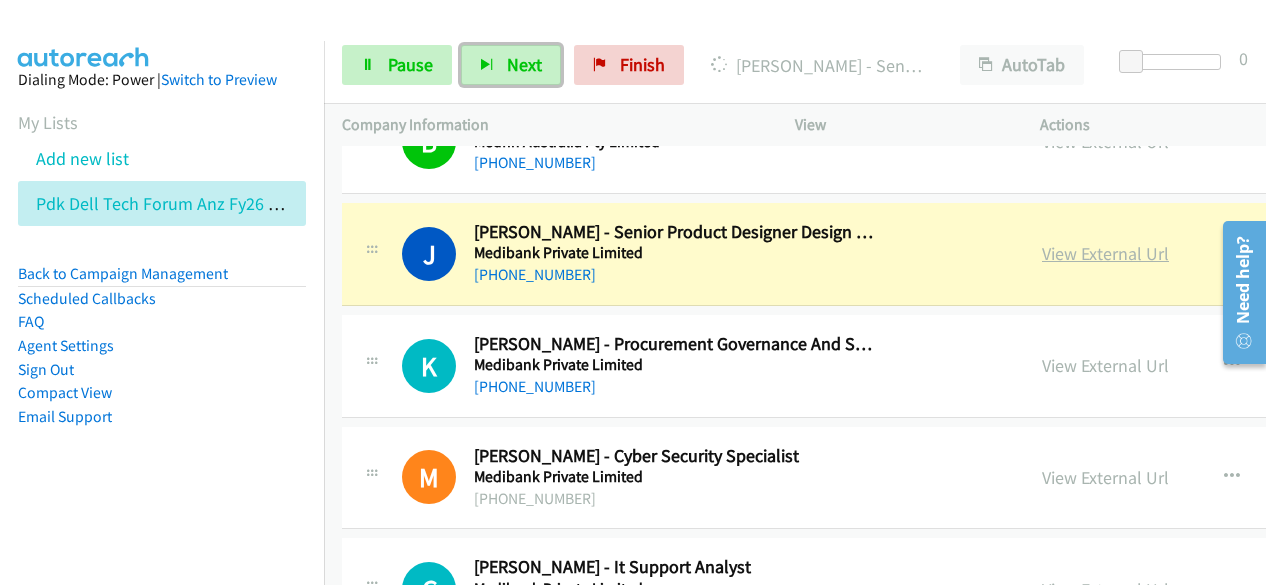 click on "View External Url" at bounding box center [1105, 253] 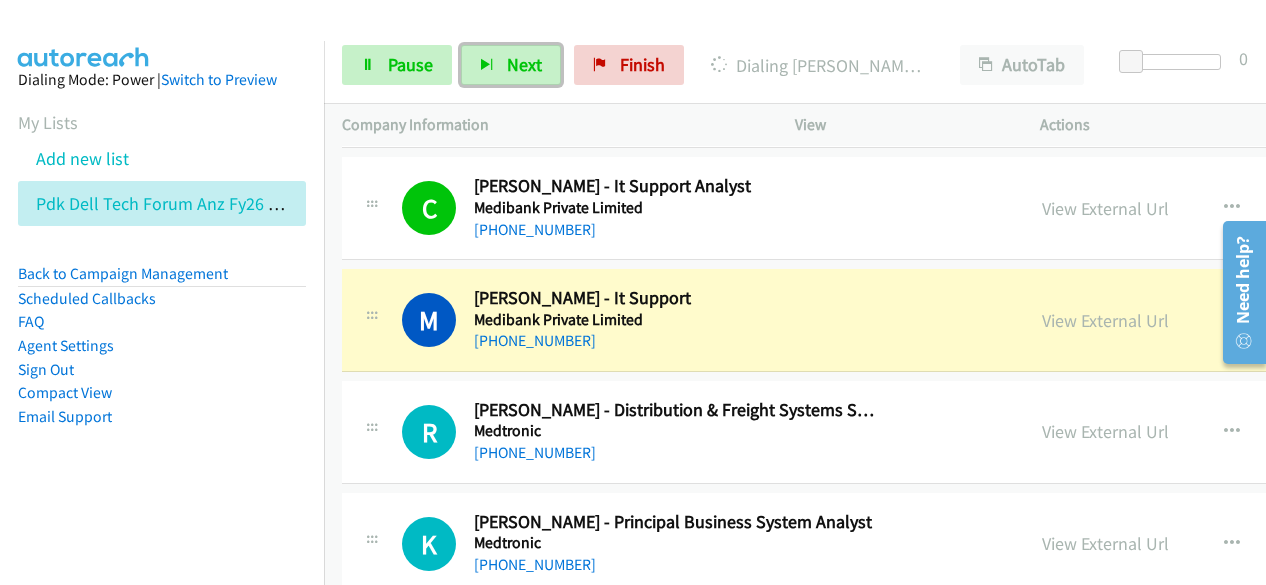 scroll, scrollTop: 14500, scrollLeft: 0, axis: vertical 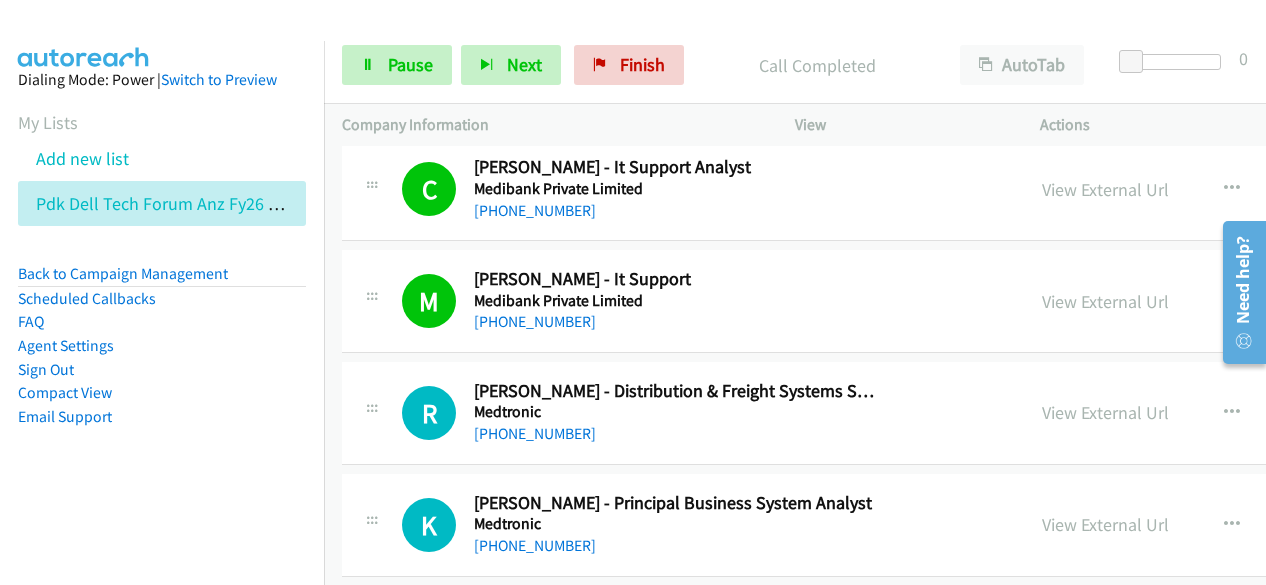 click on "Dialing Mode: Power
|
Switch to Preview
My Lists
Add new list
Pdk Dell Tech Forum Anz Fy26 Q3 [GEOGRAPHIC_DATA] In Person [DATE]   Enterprise
Back to Campaign Management
Scheduled Callbacks
FAQ
Agent Settings
Sign Out
Compact View
Email Support" at bounding box center (162, 280) 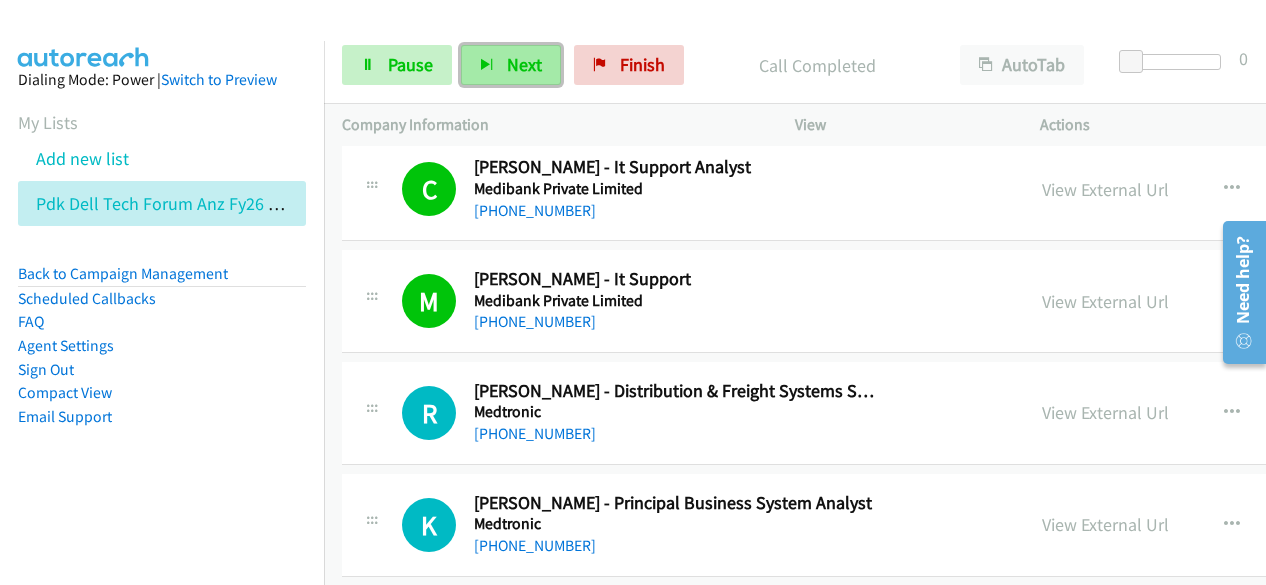 click on "Next" at bounding box center [511, 65] 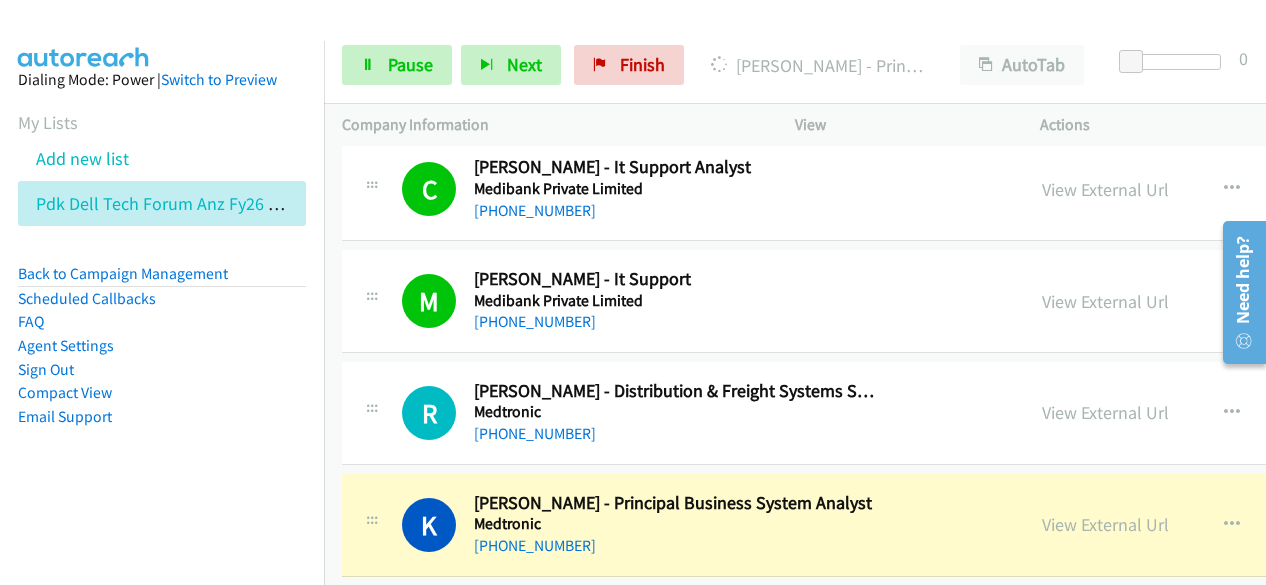 click on "Dialing Mode: Power
|
Switch to Preview
My Lists
Add new list
Pdk Dell Tech Forum Anz Fy26 Q3 [GEOGRAPHIC_DATA] In Person [DATE]   Enterprise
Back to Campaign Management
Scheduled Callbacks
FAQ
Agent Settings
Sign Out
Compact View
Email Support" at bounding box center (162, 280) 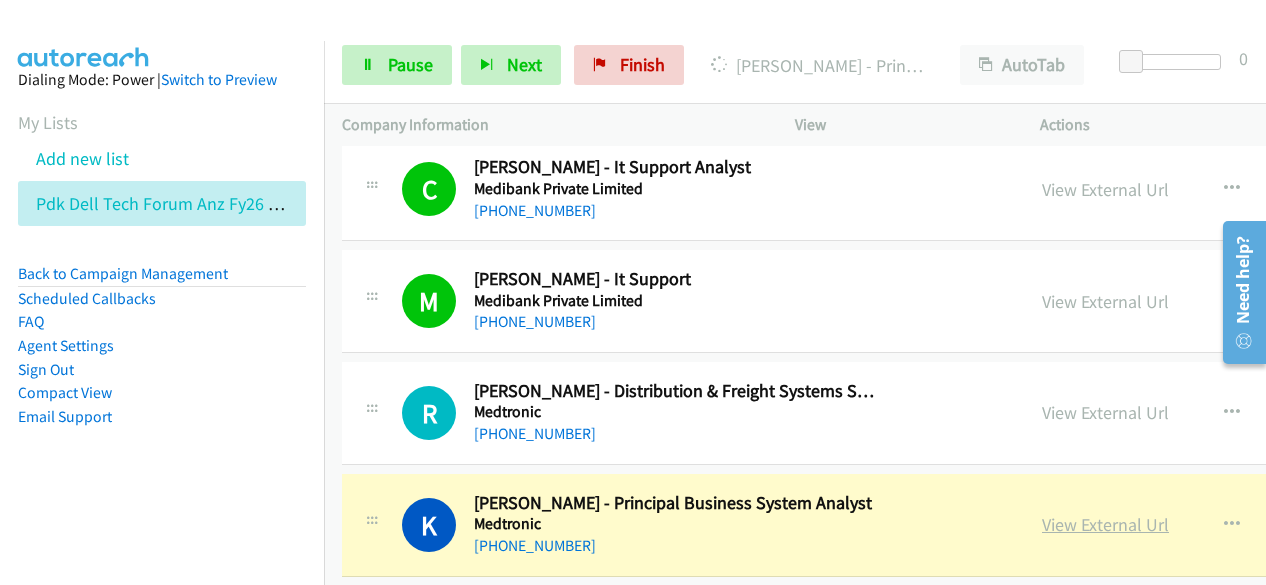 click on "View External Url" at bounding box center (1105, 524) 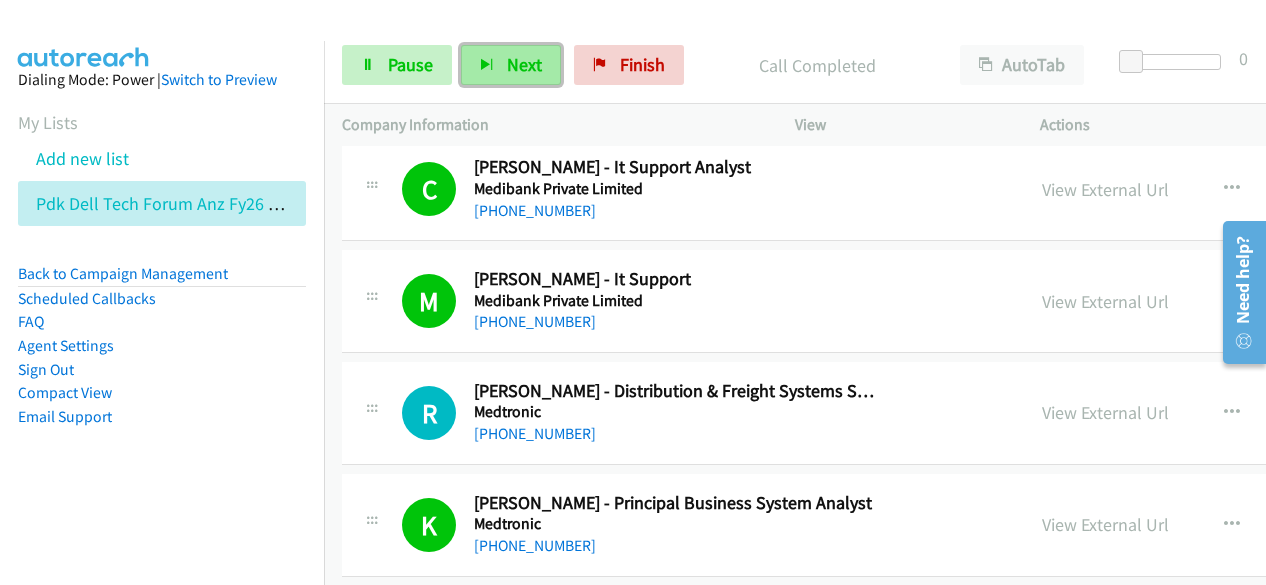 click on "Next" at bounding box center [511, 65] 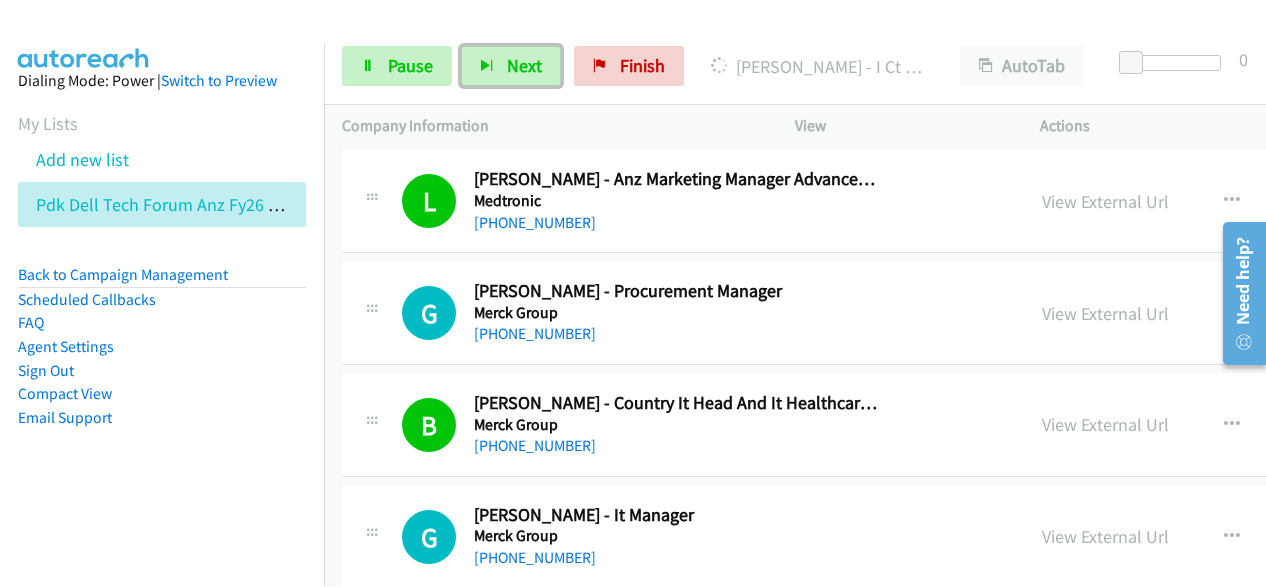 scroll, scrollTop: 15300, scrollLeft: 0, axis: vertical 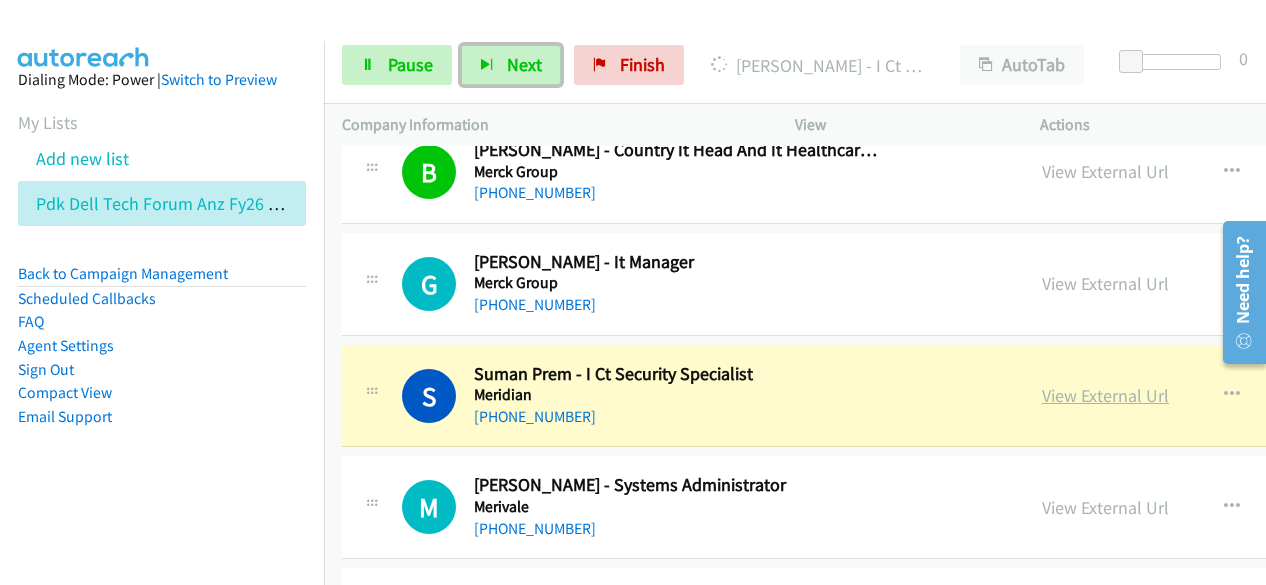 drag, startPoint x: 723, startPoint y: 349, endPoint x: 1006, endPoint y: 349, distance: 283 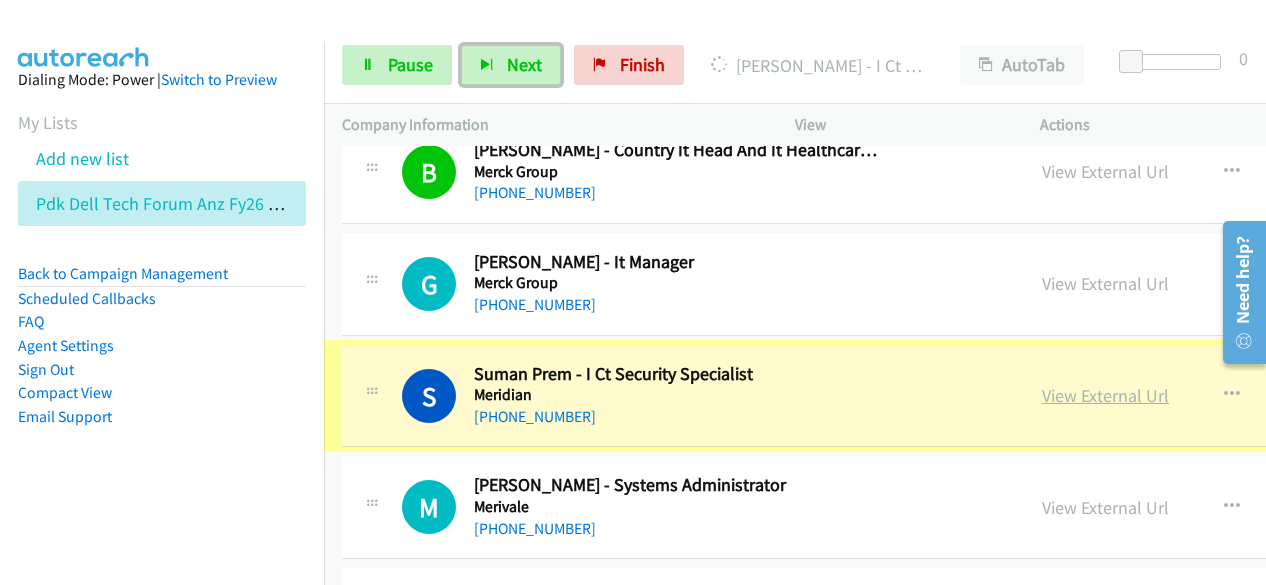 click on "View External Url" at bounding box center (1105, 395) 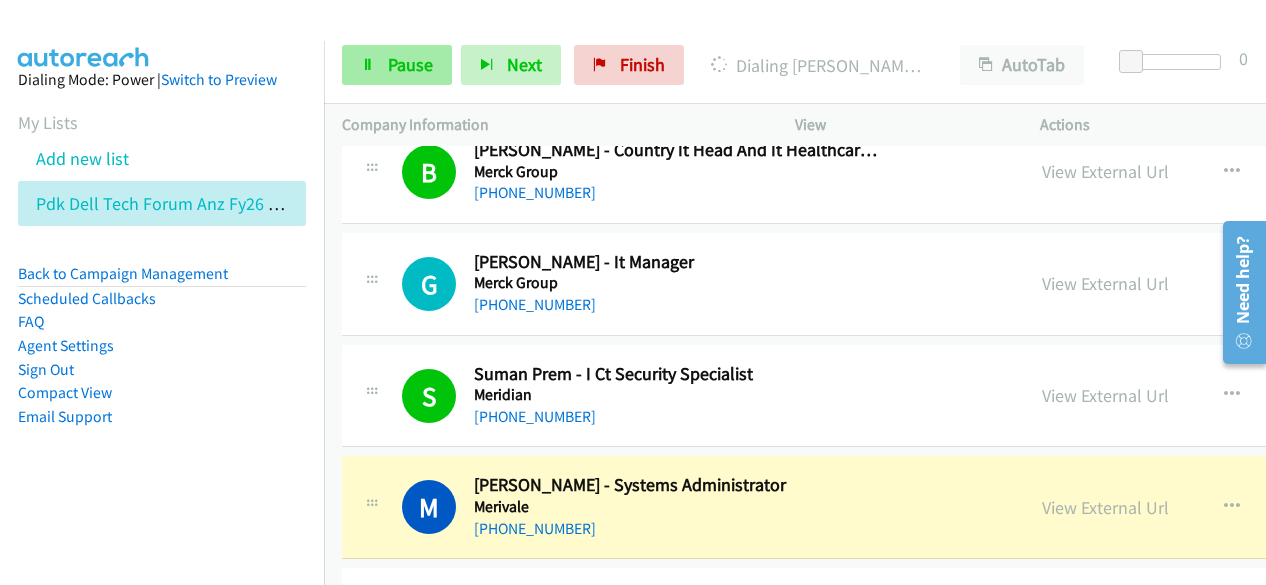 click on "Start Calls
Pause
Next
Finish
Dialing [PERSON_NAME] - Systems Administrator
AutoTab
AutoTab
0" at bounding box center [795, 65] 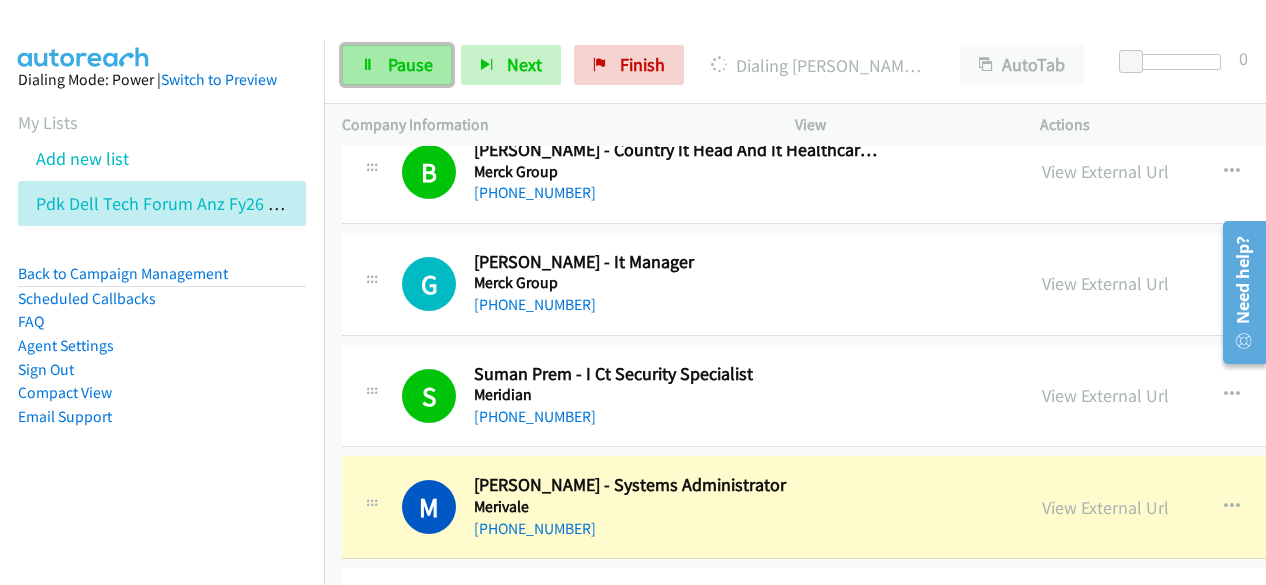 click on "Pause" at bounding box center (397, 65) 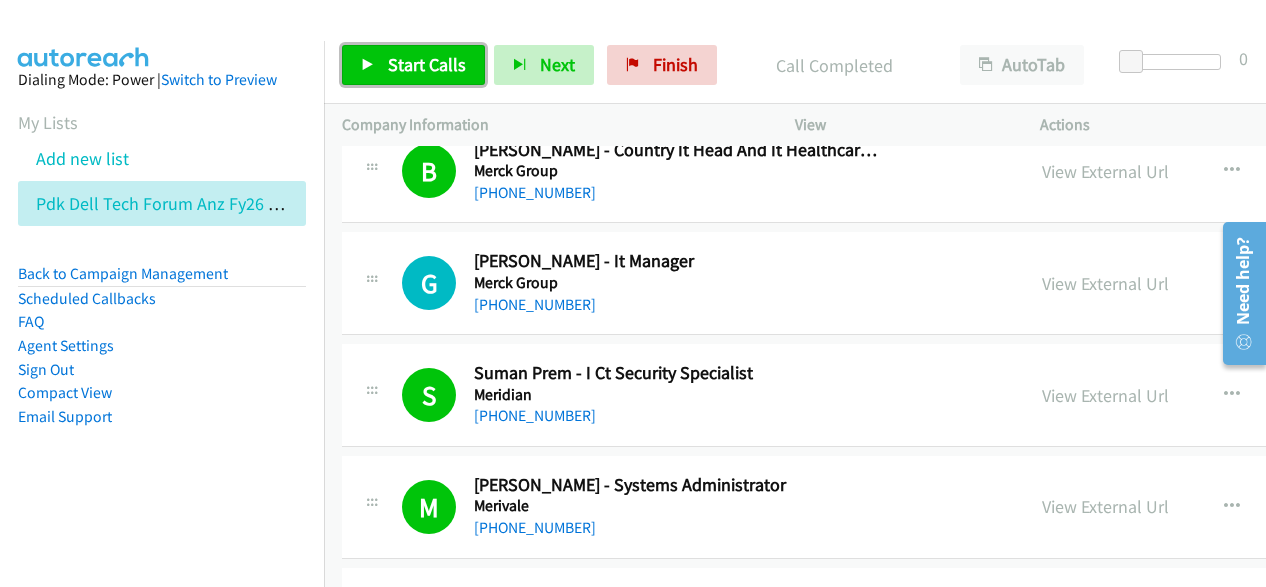 click on "Start Calls" at bounding box center [413, 65] 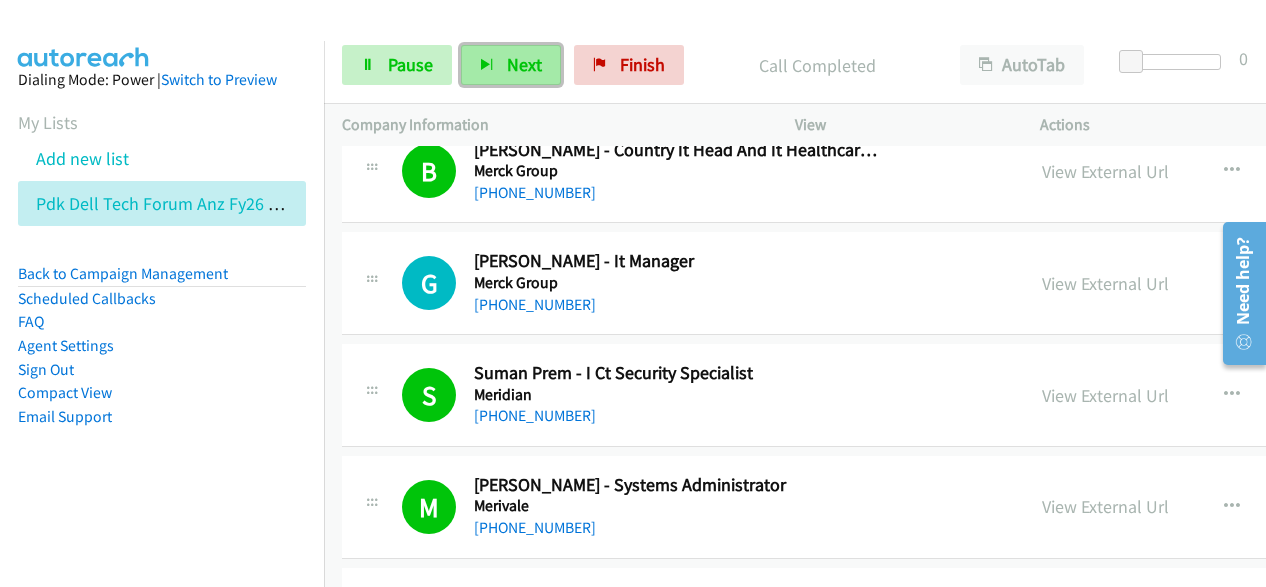 click on "Next" at bounding box center [524, 64] 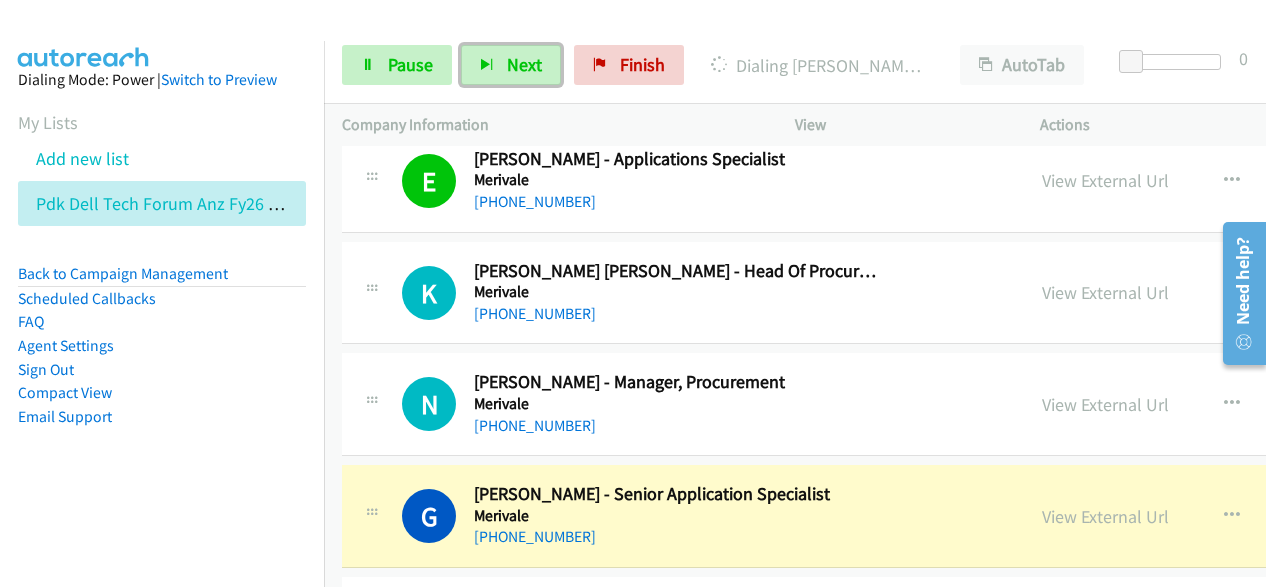 scroll, scrollTop: 16300, scrollLeft: 0, axis: vertical 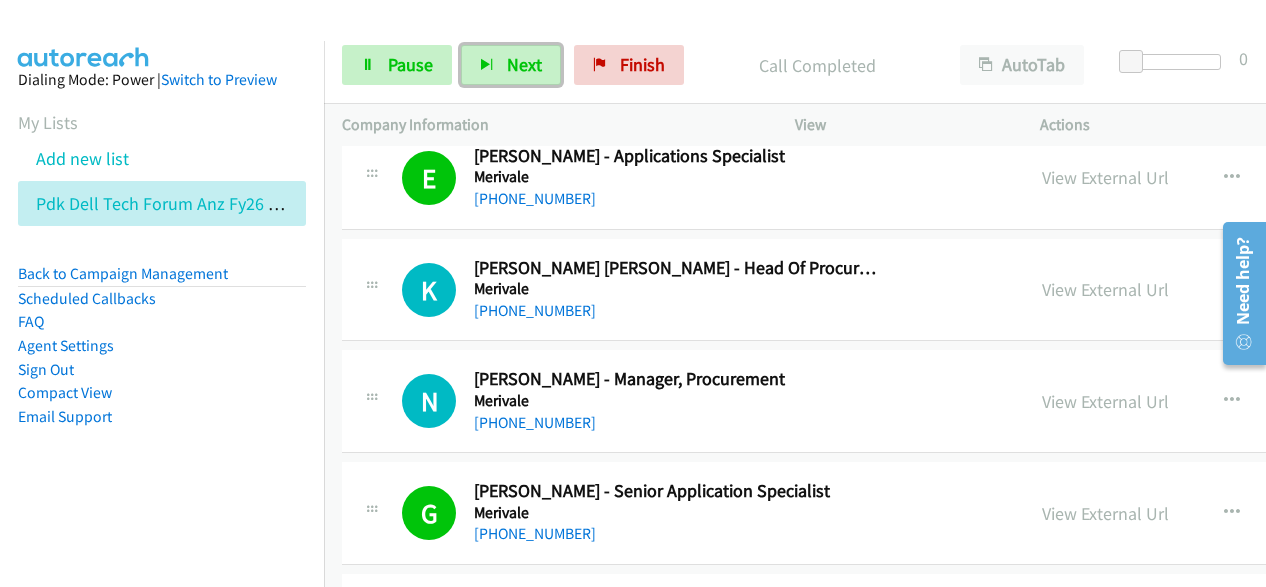 click on "G
Callback Scheduled
[PERSON_NAME] - Senior Application Specialist
Merivale
[GEOGRAPHIC_DATA]/[GEOGRAPHIC_DATA]
[PHONE_NUMBER]
View External Url
View External Url
Schedule/Manage Callback
Start Calls Here
Remove from list
Add to do not call list
Reset Call Status" at bounding box center (988, 513) 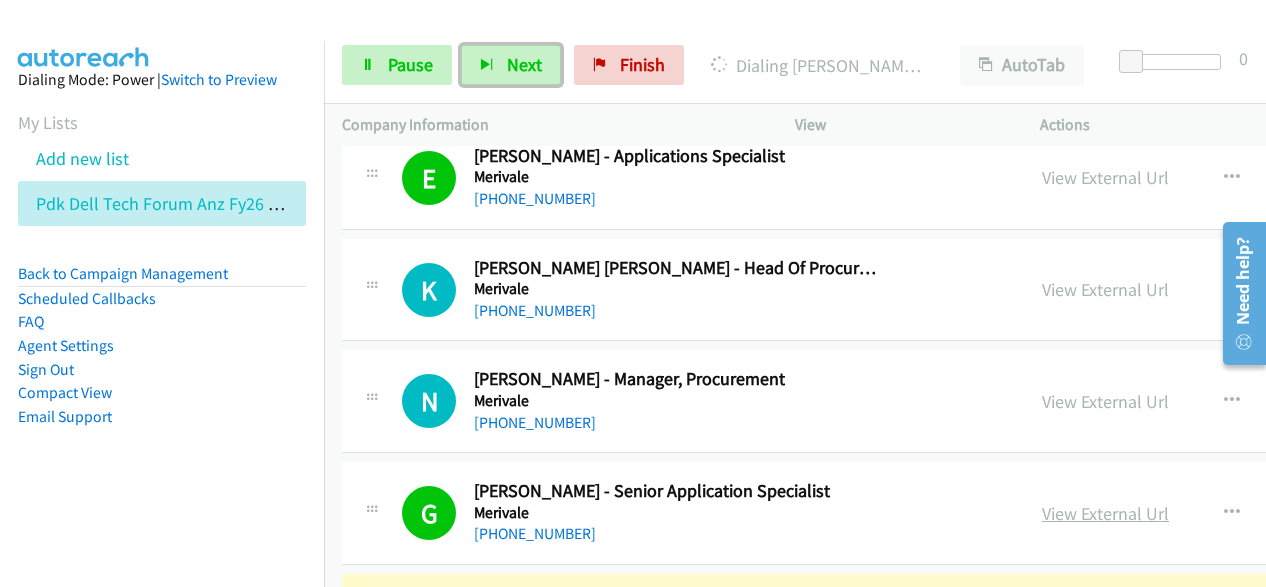 click on "View External Url" at bounding box center (1105, 513) 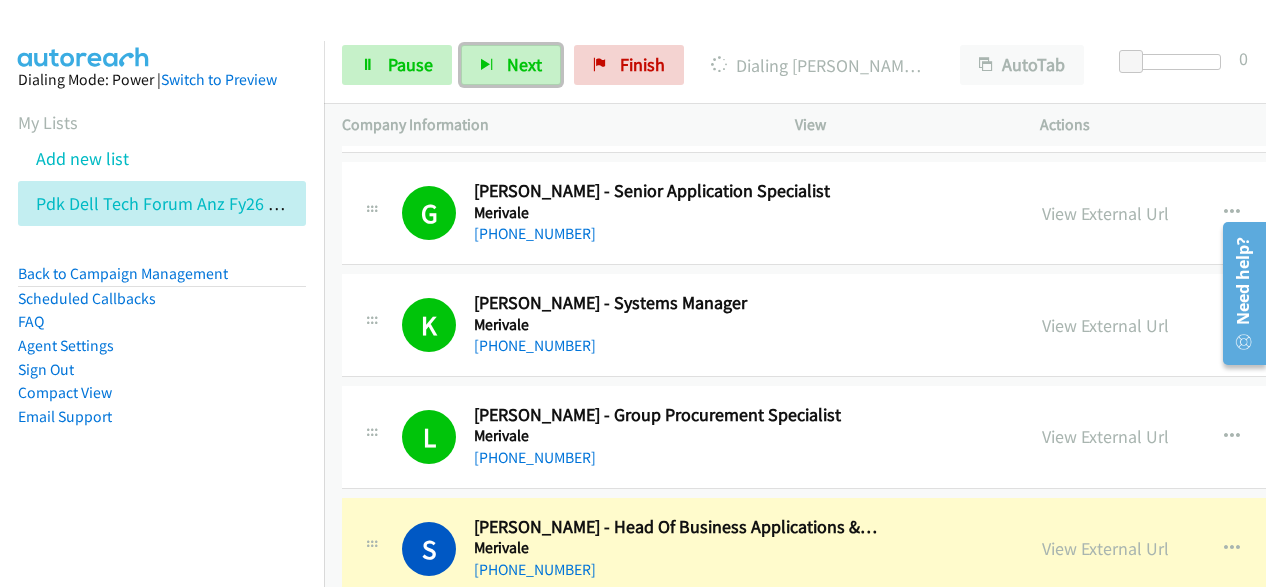 scroll, scrollTop: 16800, scrollLeft: 0, axis: vertical 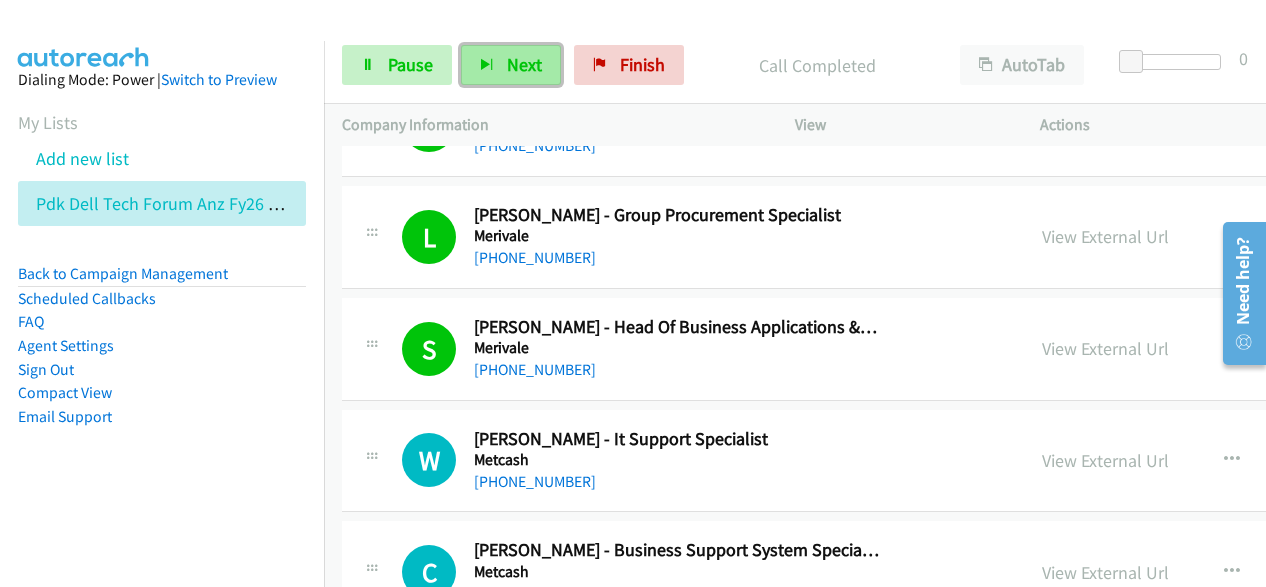 click on "Next" at bounding box center (524, 64) 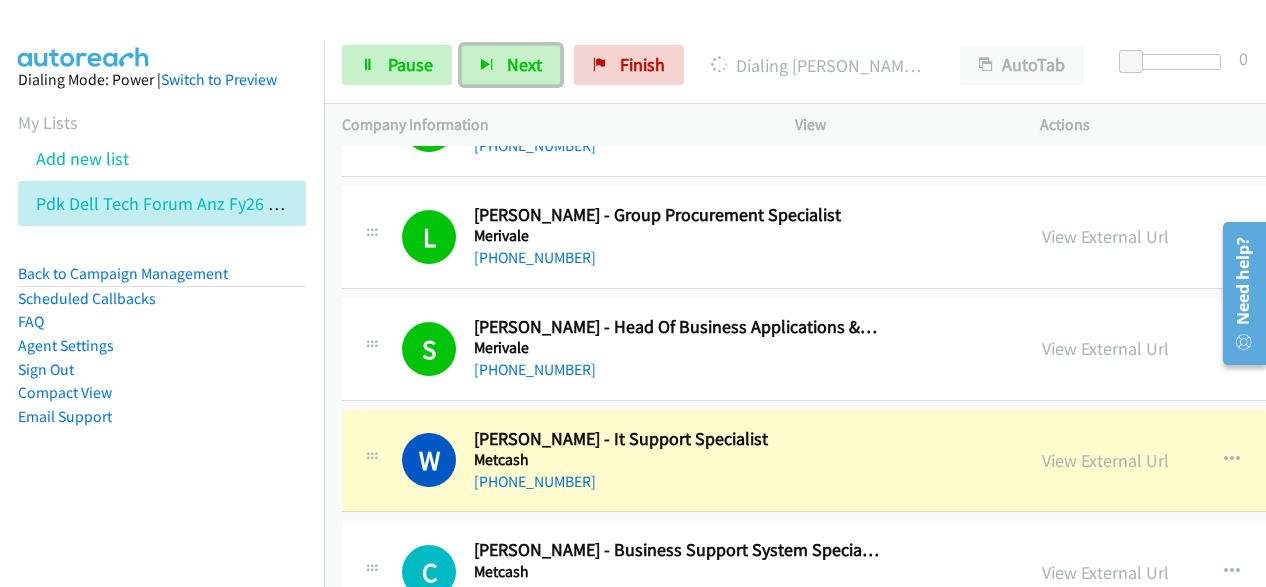 drag, startPoint x: 702, startPoint y: 450, endPoint x: 777, endPoint y: 405, distance: 87.46428 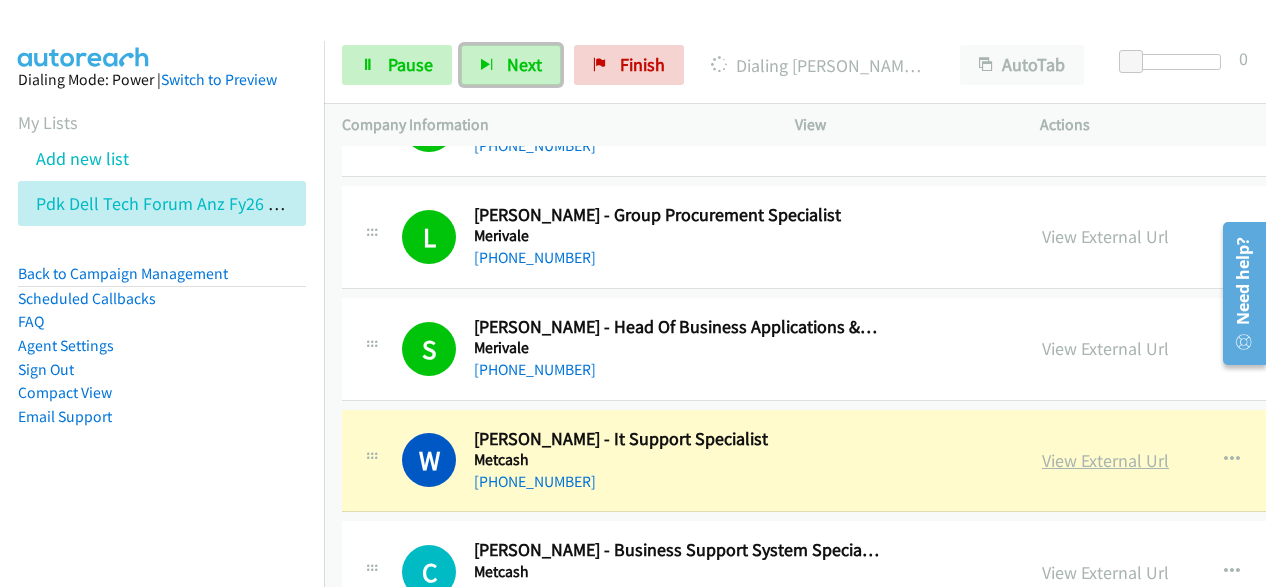 click on "View External Url" at bounding box center [1105, 460] 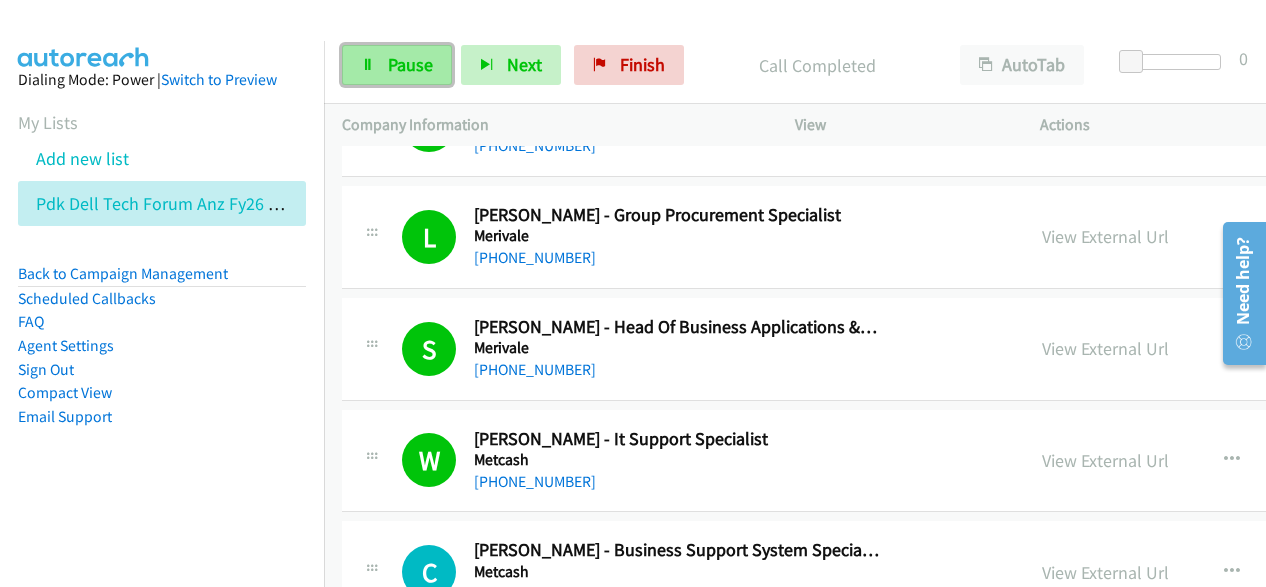click on "Pause" at bounding box center (397, 65) 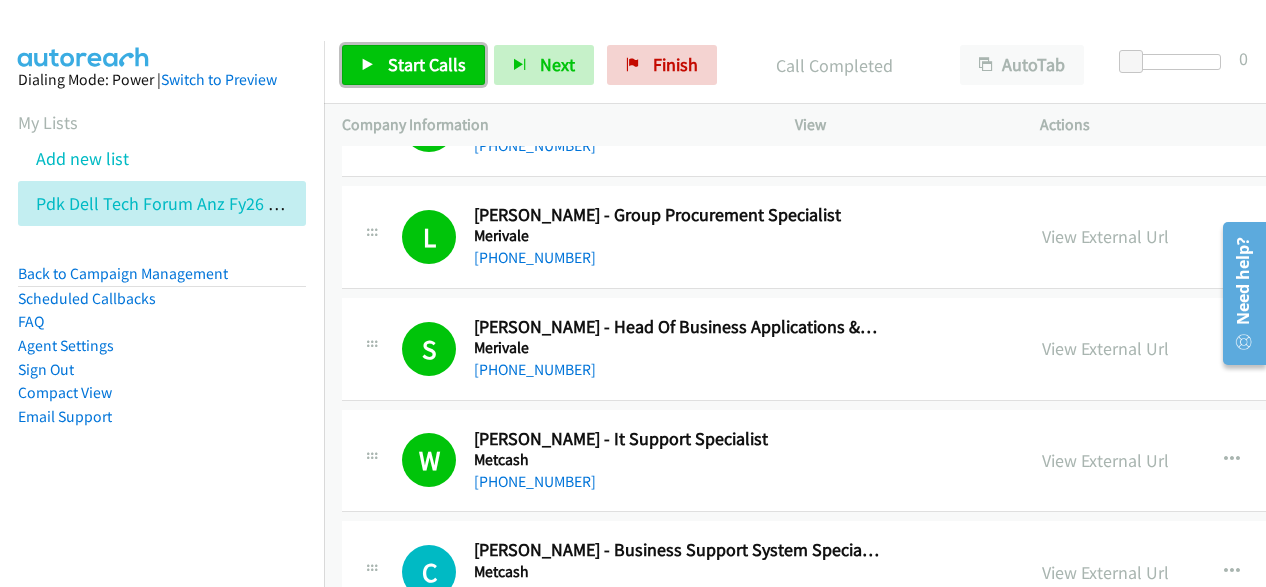 click on "Start Calls" at bounding box center (427, 64) 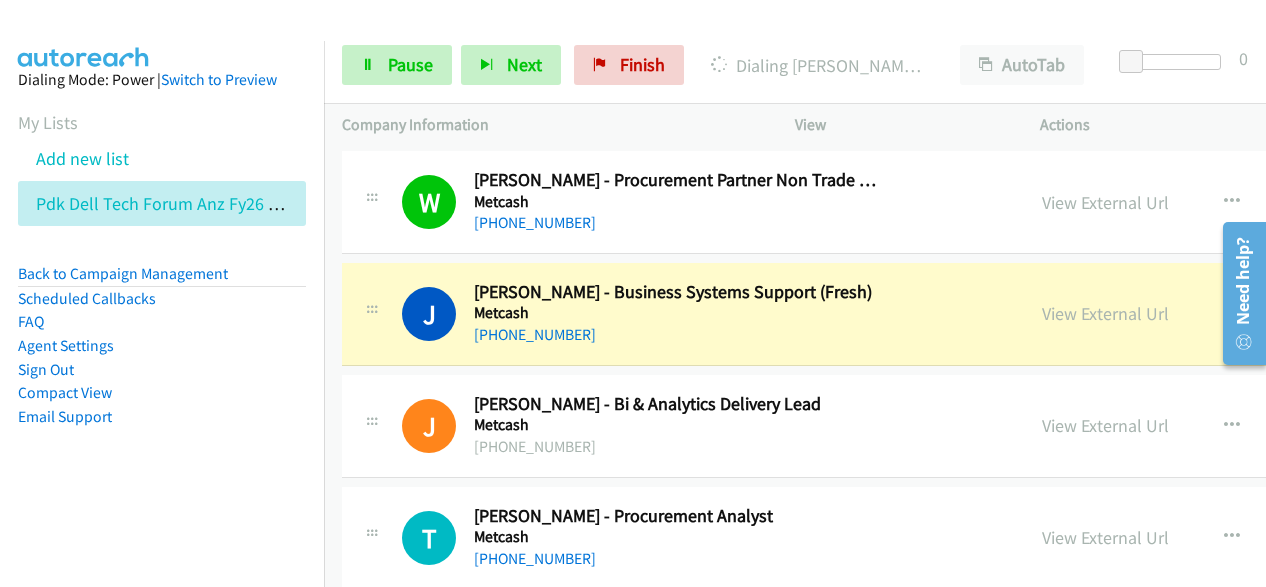 scroll, scrollTop: 17300, scrollLeft: 0, axis: vertical 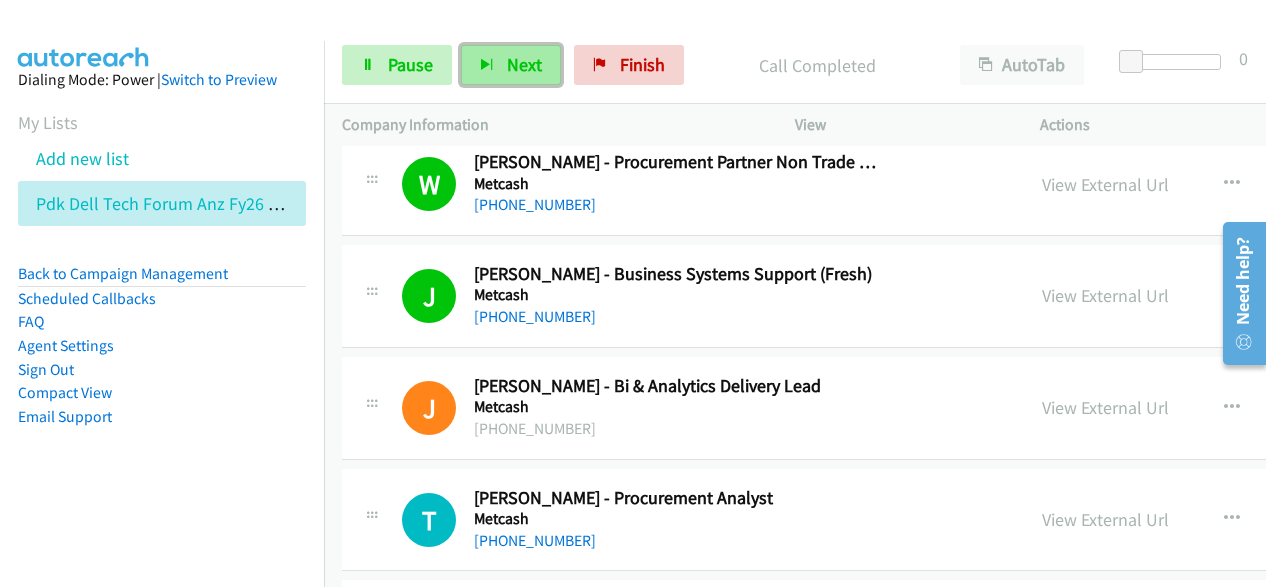 click on "Next" at bounding box center [524, 64] 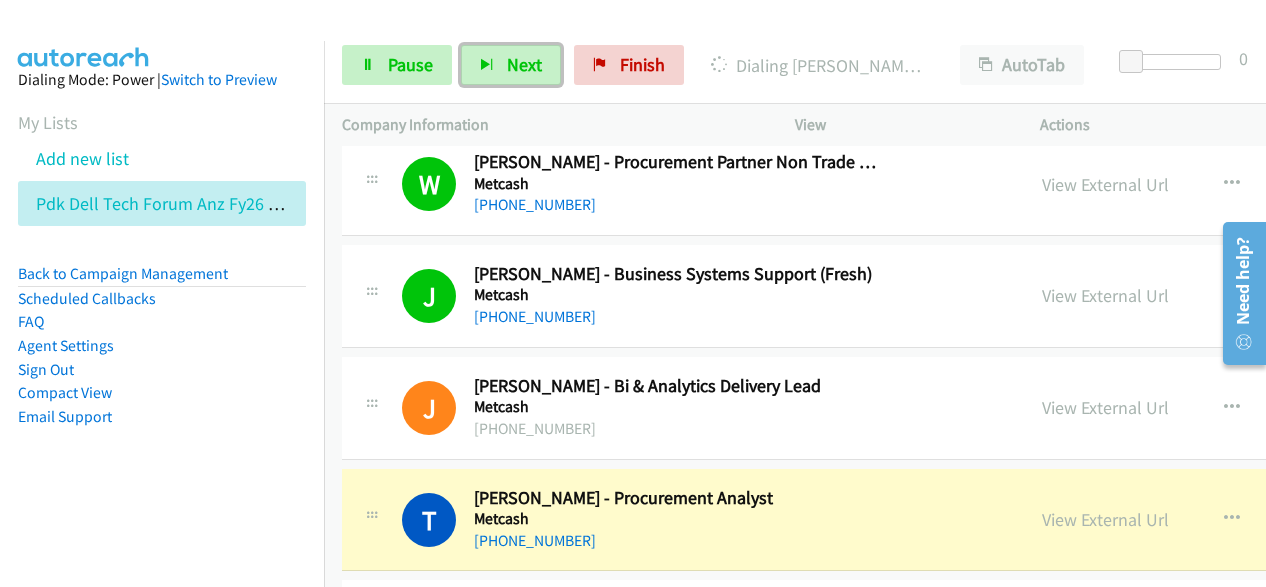 click on "[PHONE_NUMBER]" at bounding box center (676, 541) 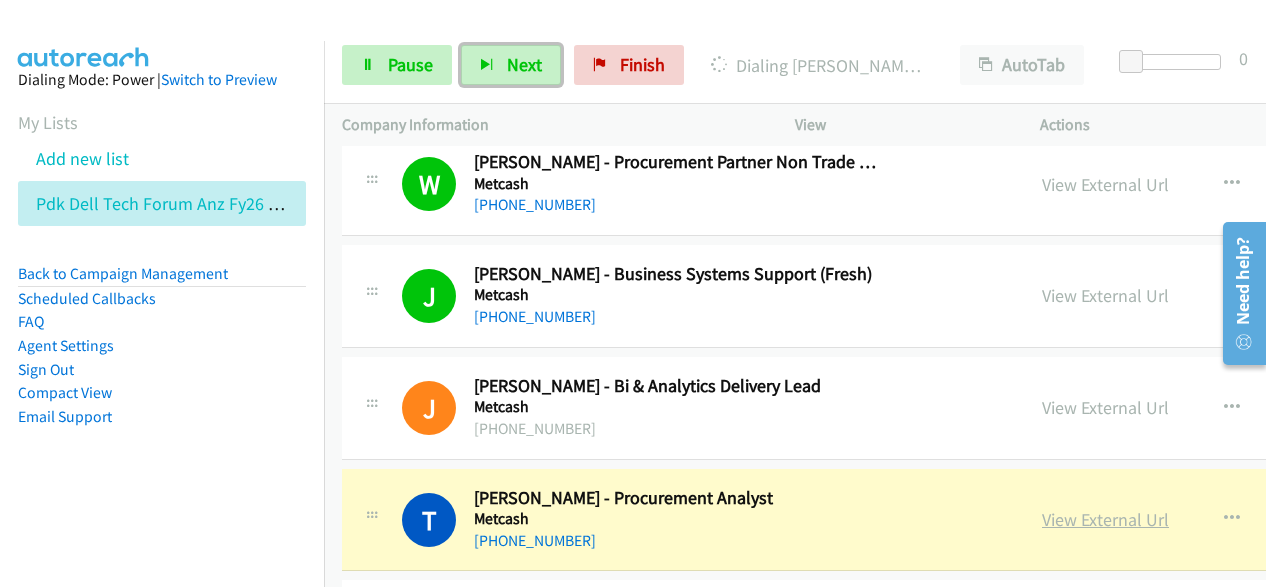 click on "View External Url" at bounding box center (1105, 519) 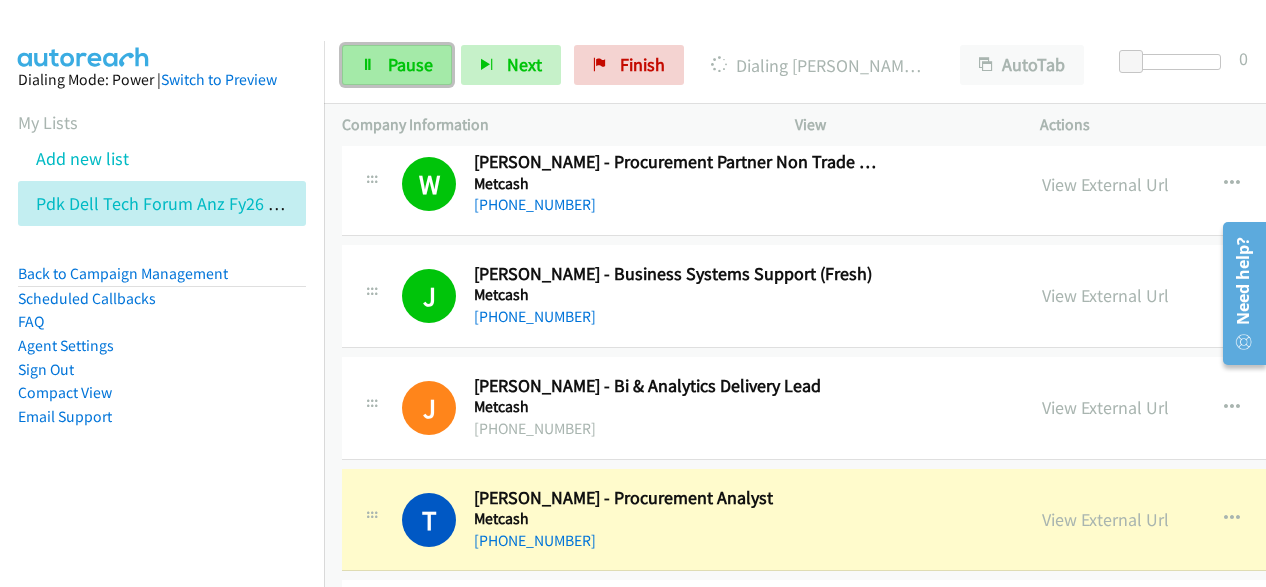 click on "Pause" at bounding box center (410, 64) 